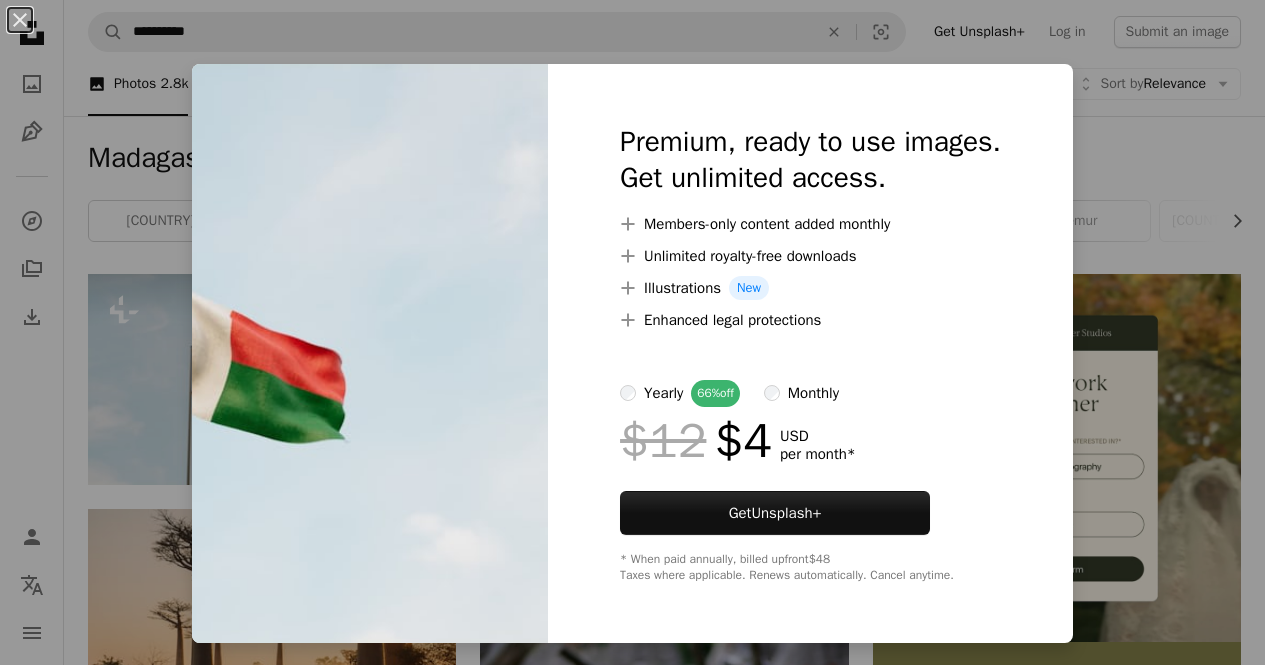 scroll, scrollTop: 0, scrollLeft: 0, axis: both 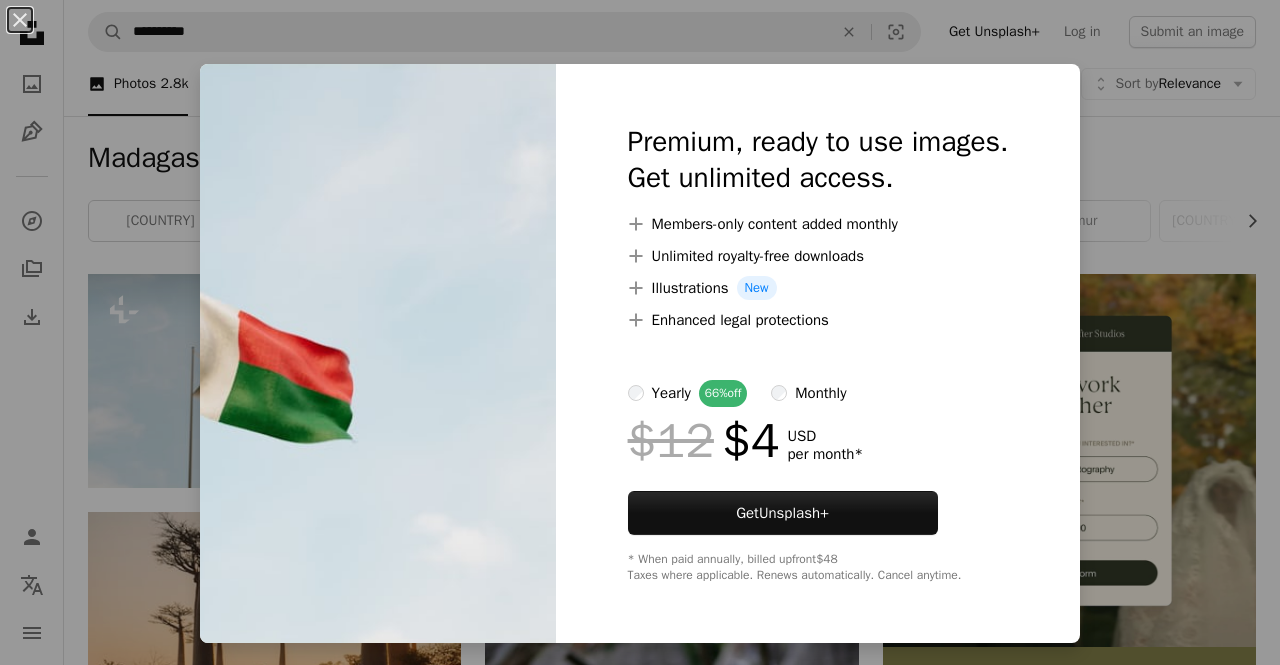 click on "An X shape Premium, ready to use images. Get unlimited access. A plus sign Members-only content added monthly A plus sign Unlimited royalty-free downloads A plus sign Illustrations  New A plus sign Enhanced legal protections yearly 66%  off monthly $12   $4 USD per month * Get  Unsplash+ * When paid annually, billed upfront  $48 Taxes where applicable. Renews automatically. Cancel anytime." at bounding box center (640, 332) 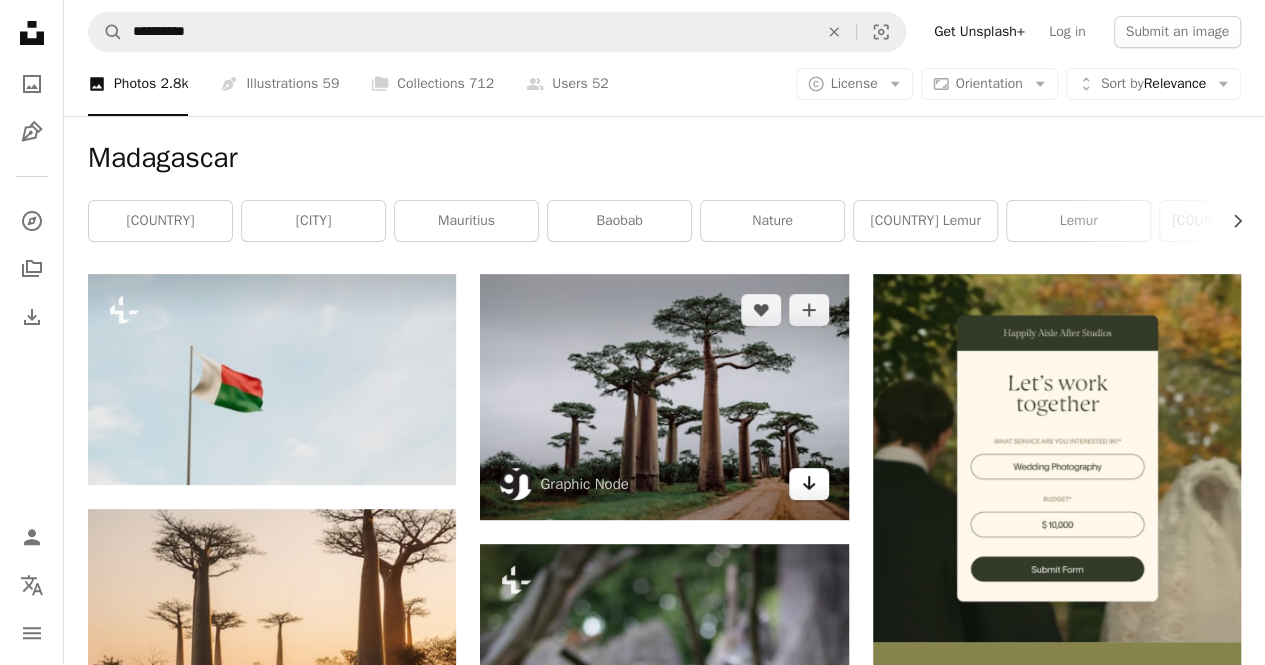 click on "Arrow pointing down" 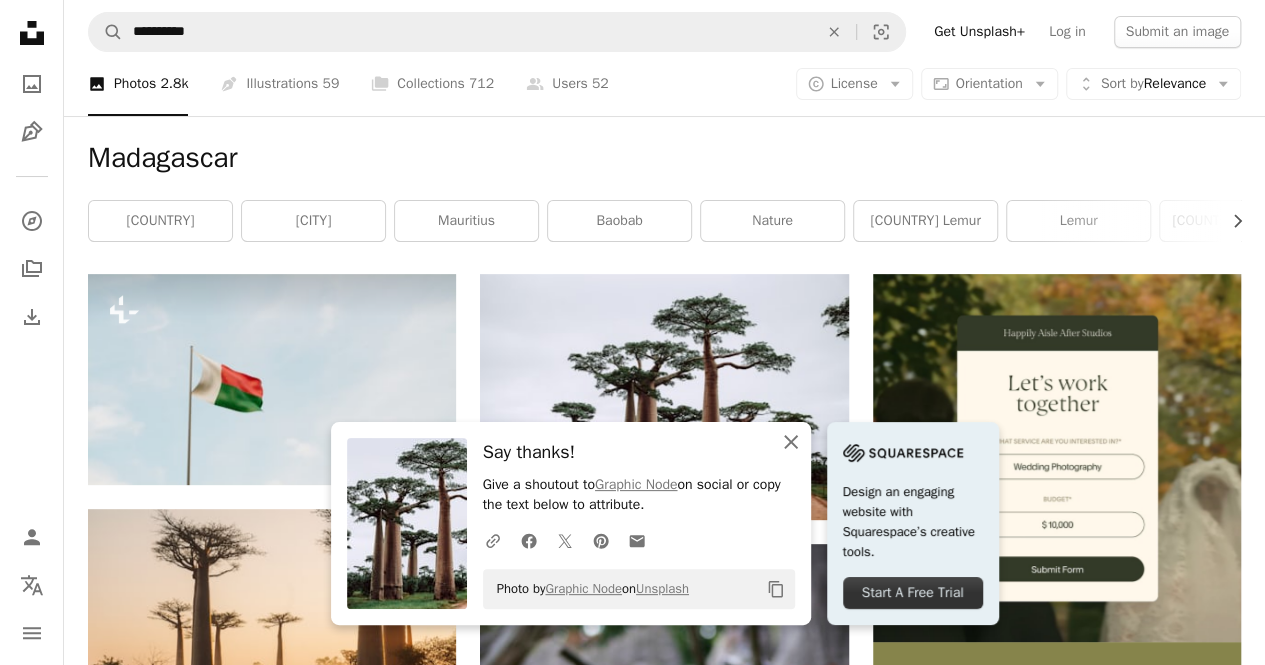 click on "An X shape" 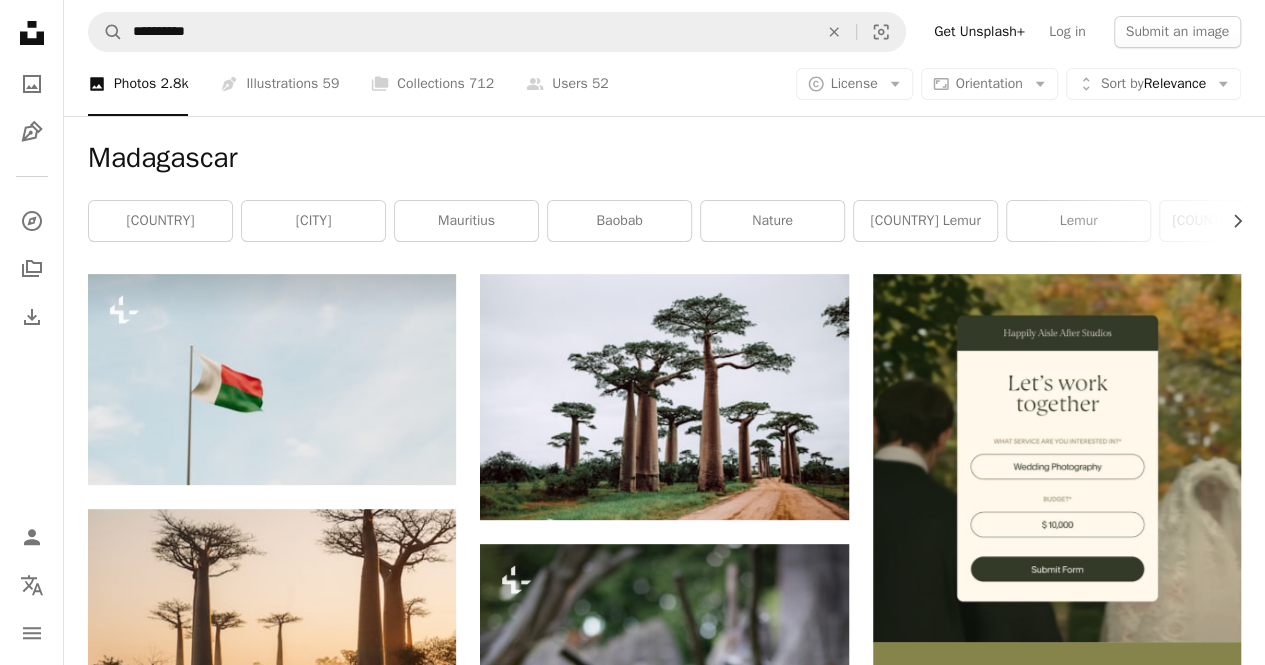 click at bounding box center (1250, 650) 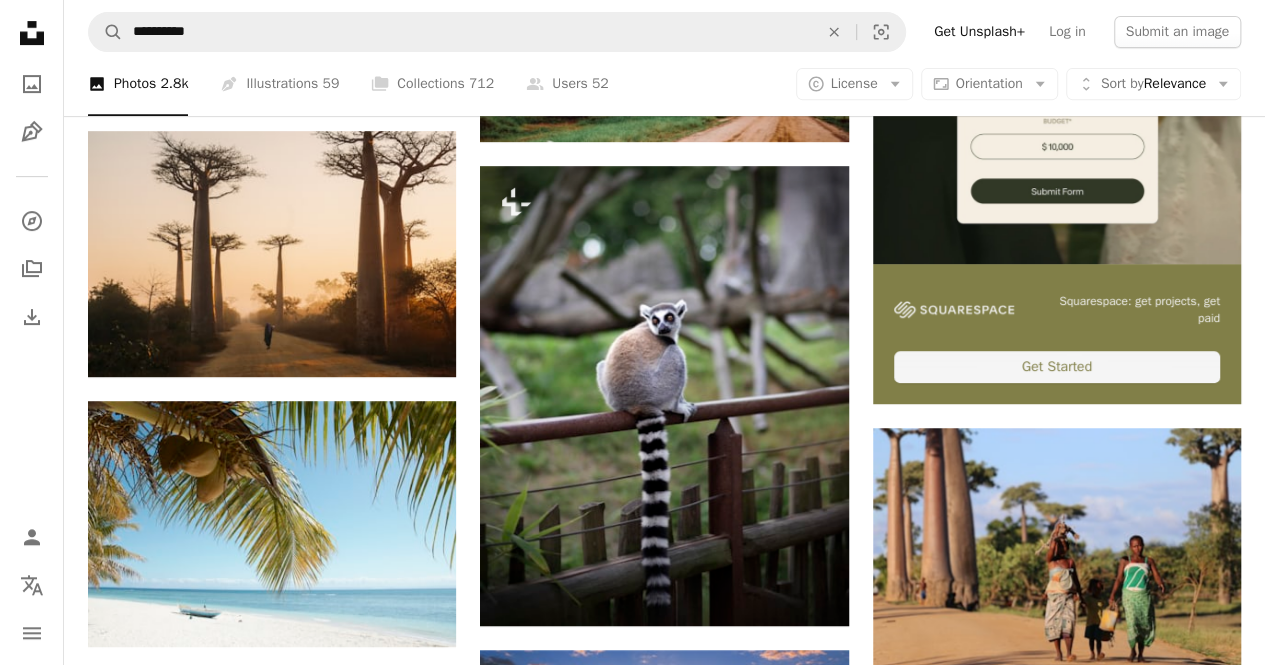 scroll, scrollTop: 0, scrollLeft: 0, axis: both 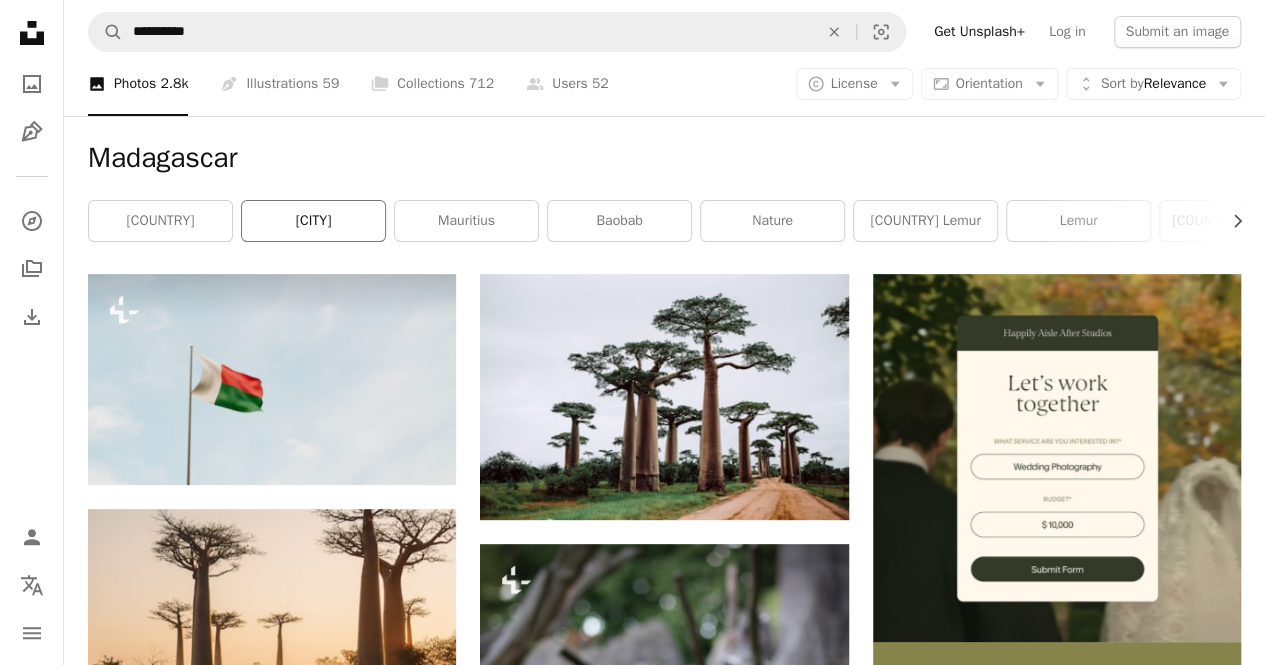 click on "[CITY]" at bounding box center (313, 221) 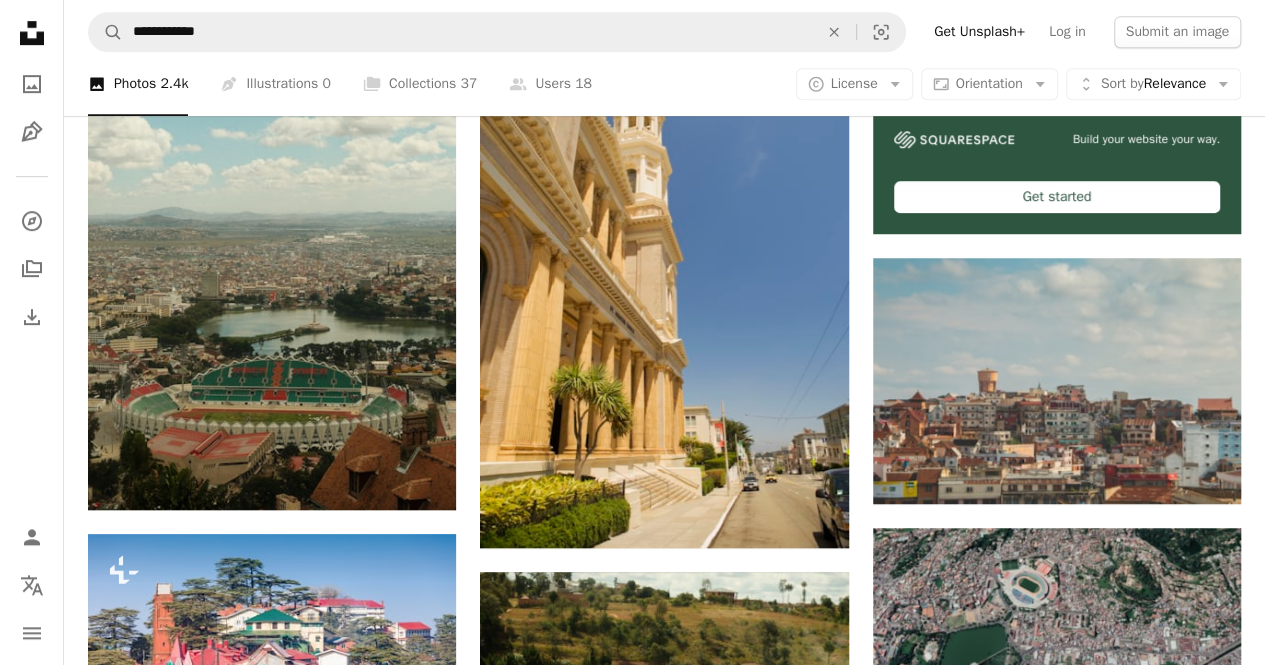 scroll, scrollTop: 550, scrollLeft: 0, axis: vertical 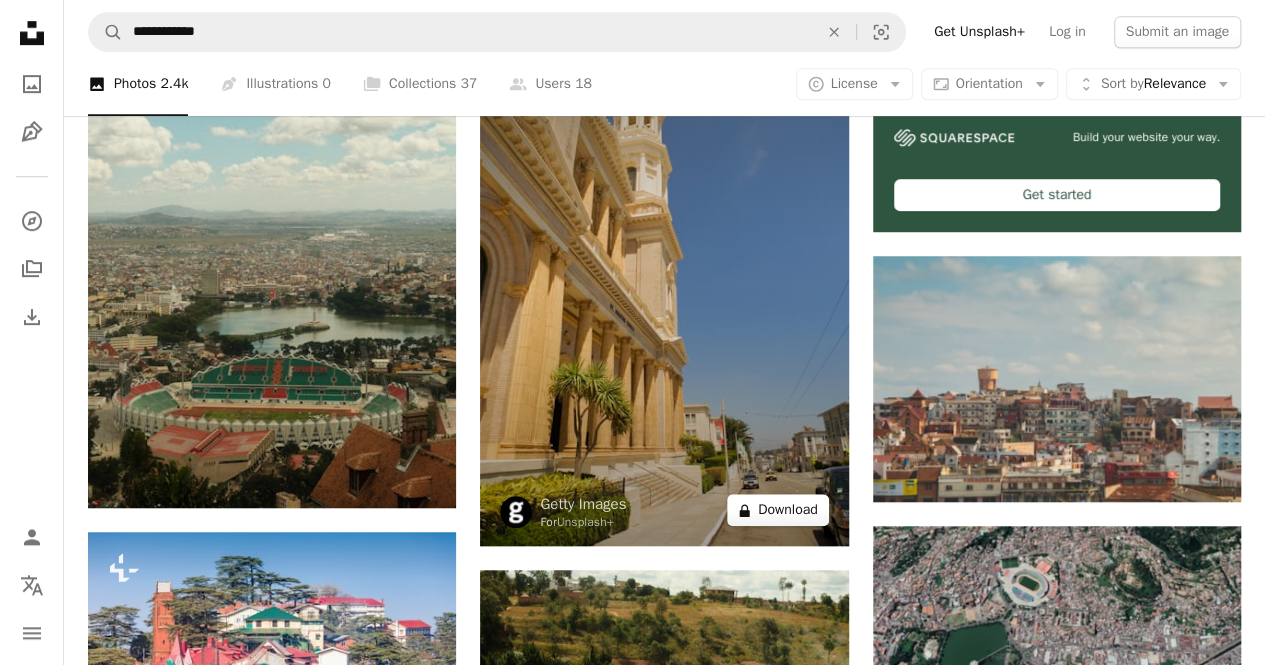 click on "A lock   Download" at bounding box center (778, 510) 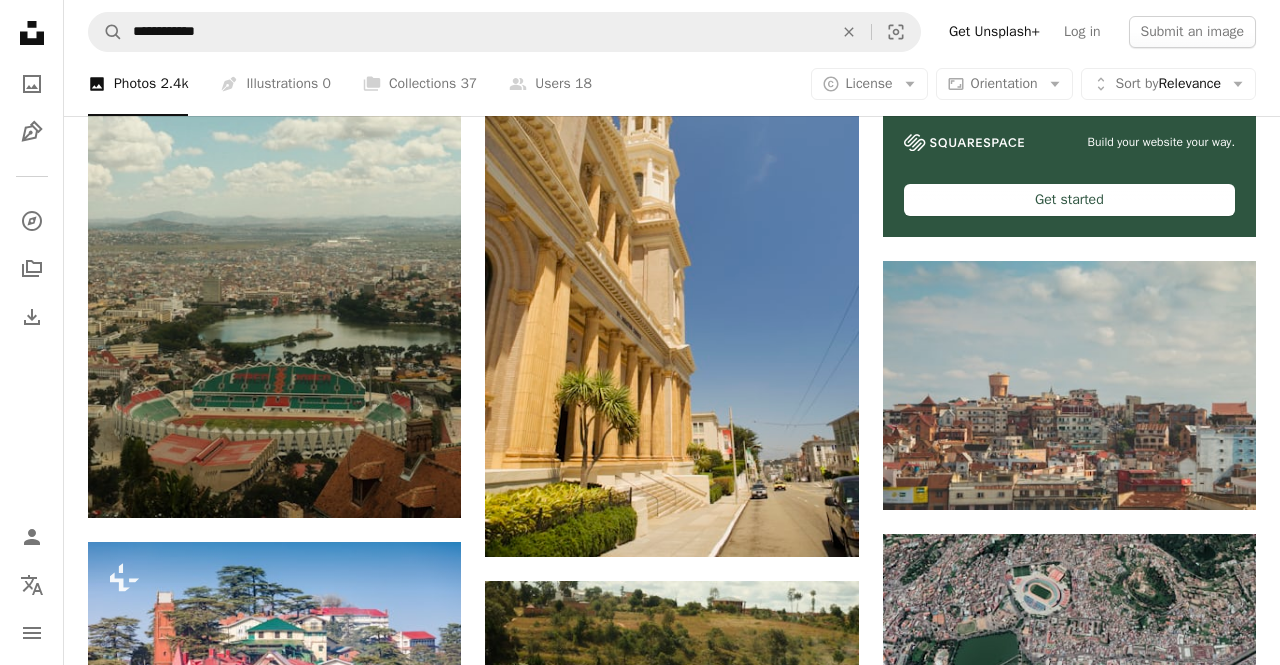 click on "An X shape Premium, ready to use images. Get unlimited access. A plus sign Members-only content added monthly A plus sign Unlimited royalty-free downloads A plus sign Illustrations  New A plus sign Enhanced legal protections yearly 66%  off monthly $12   $4 USD per month * Get  Unsplash+ * When paid annually, billed upfront  $48 Taxes where applicable. Renews automatically. Cancel anytime." at bounding box center (640, 3935) 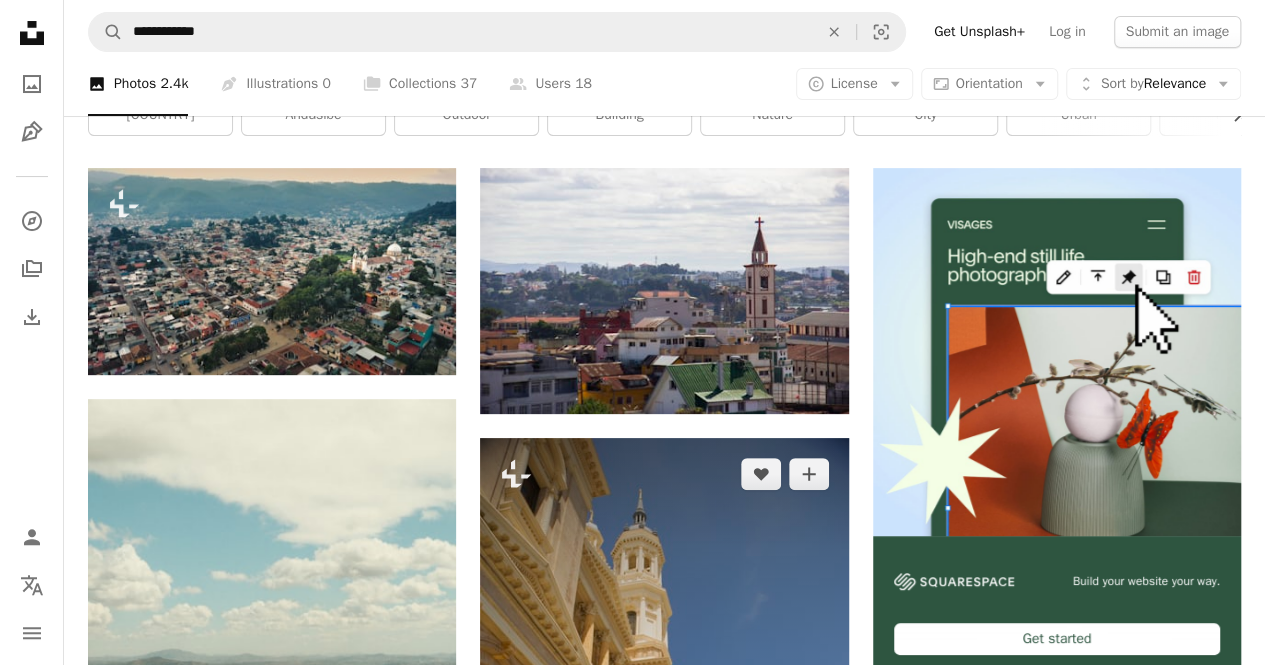 scroll, scrollTop: 100, scrollLeft: 0, axis: vertical 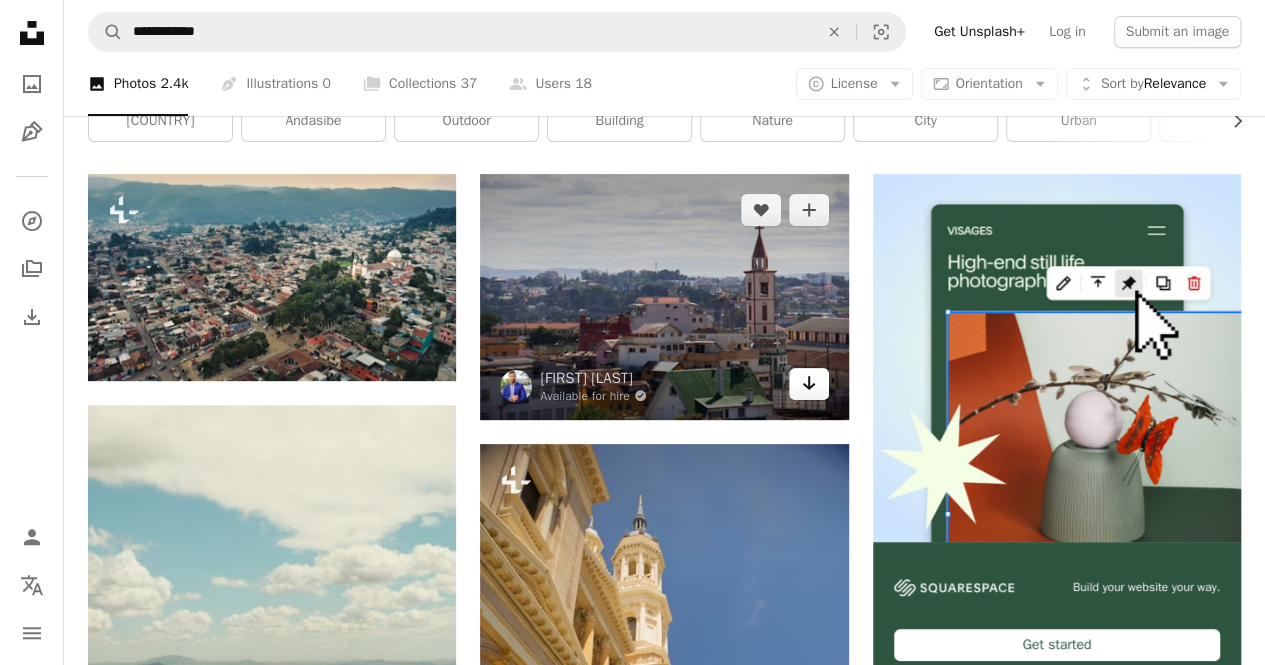 click on "Arrow pointing down" 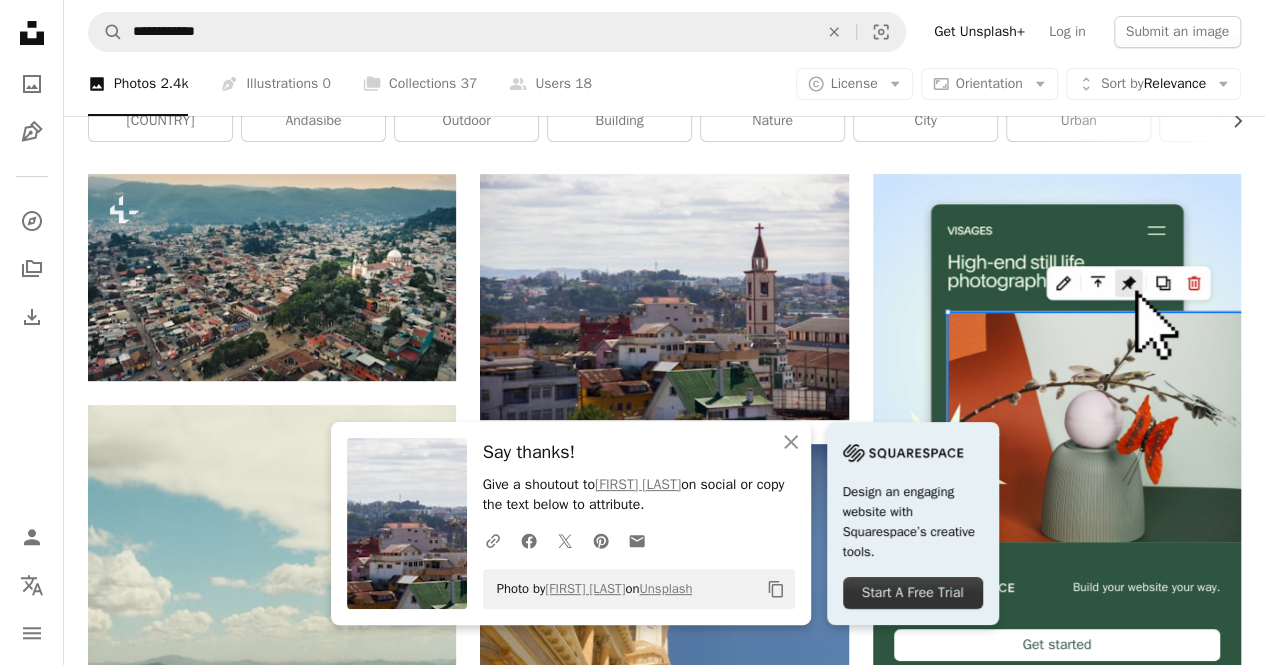 click on "A photo Photos   2.4k Pen Tool Illustrations   0 A stack of folders Collections   37 A group of people Users   18 A copyright icon © License Arrow down Aspect ratio Orientation Arrow down Unfold Sort by  Relevance Arrow down Filters Filters" at bounding box center [664, 84] 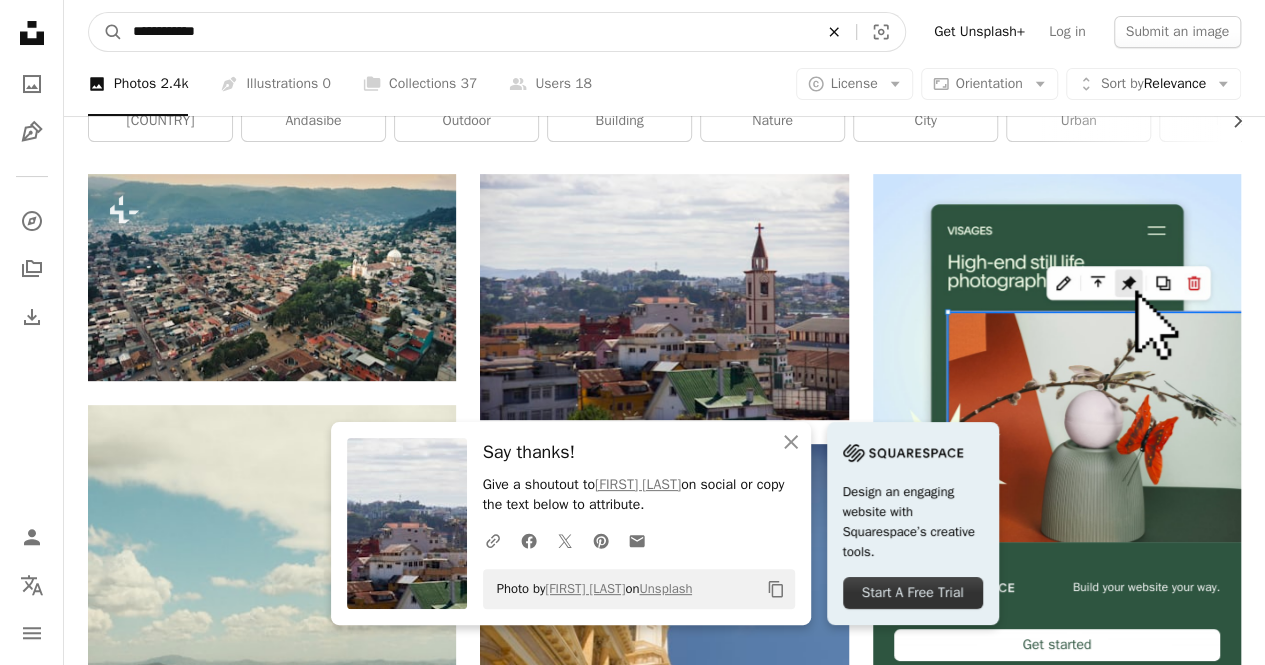 click on "An X shape" 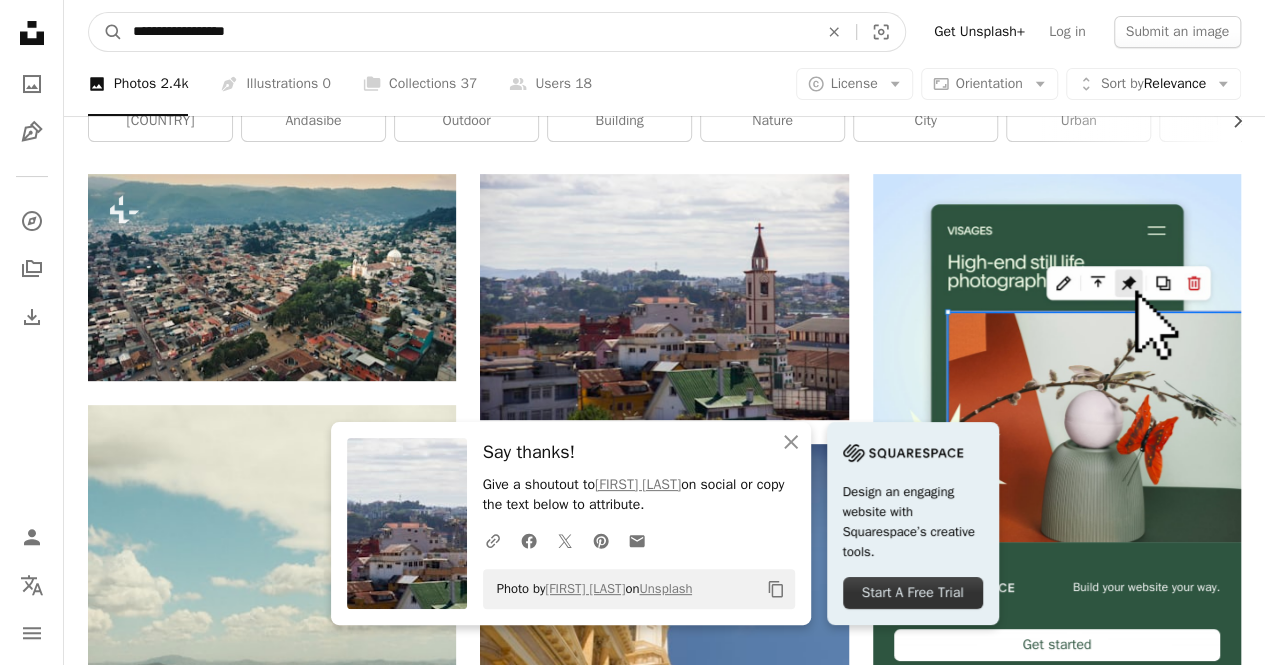 type on "**********" 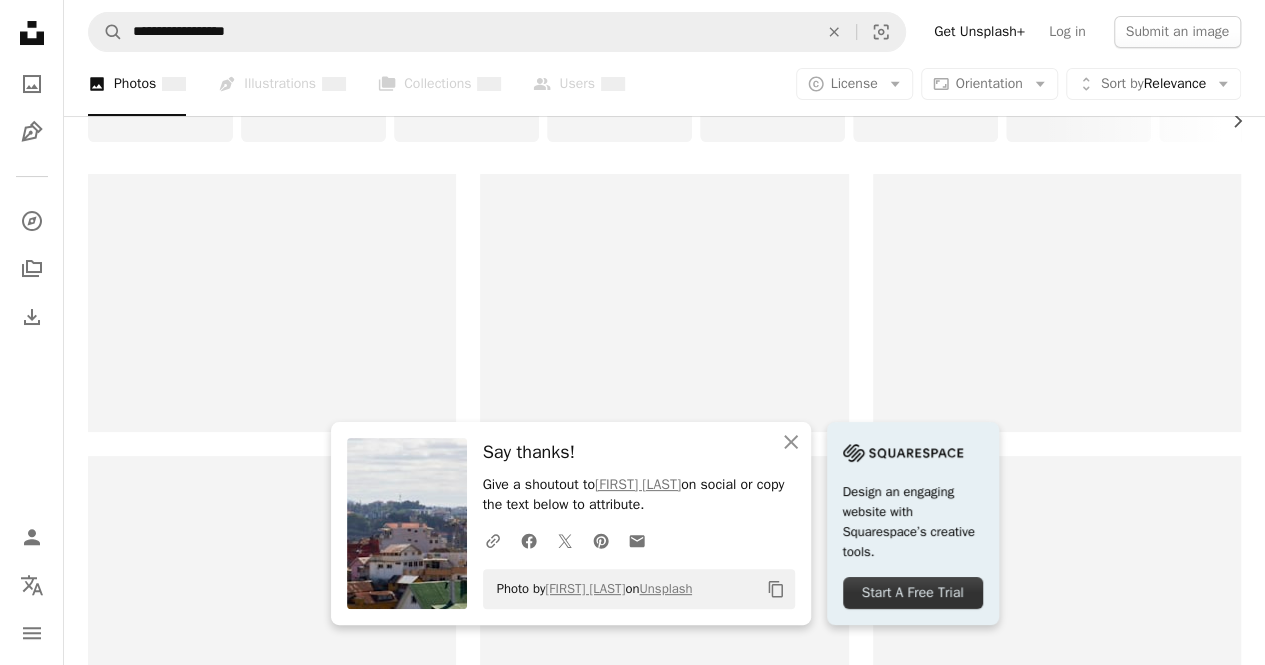 scroll, scrollTop: 0, scrollLeft: 0, axis: both 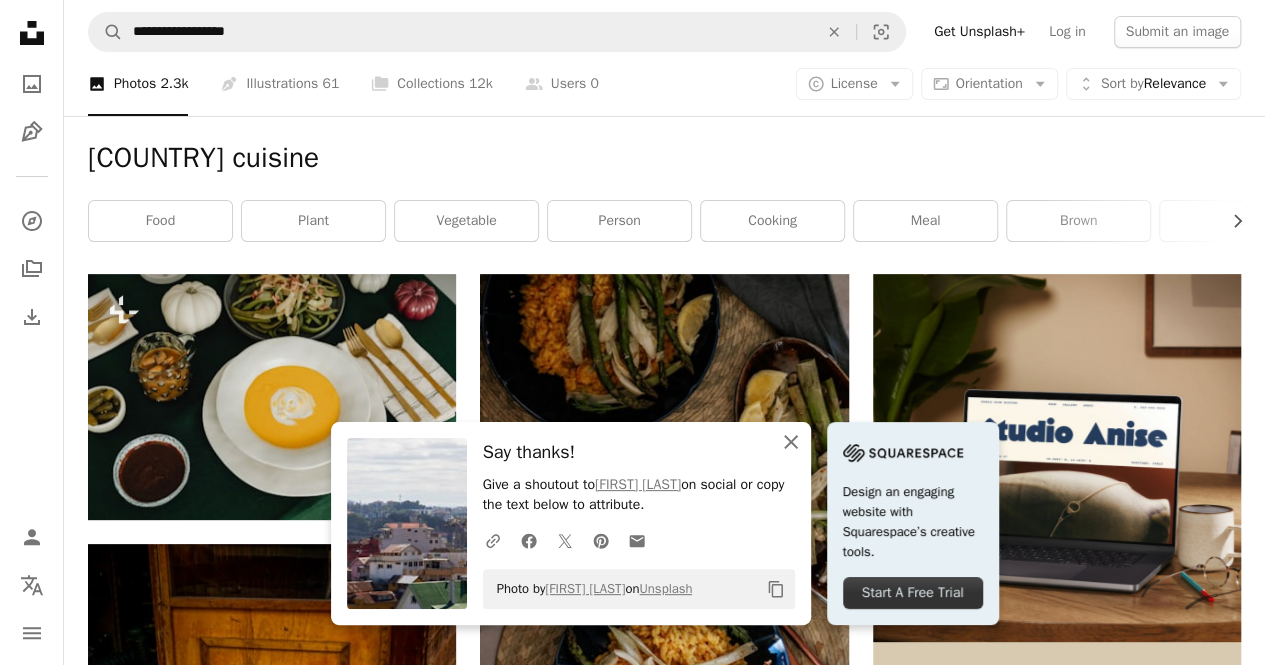 click on "An X shape" 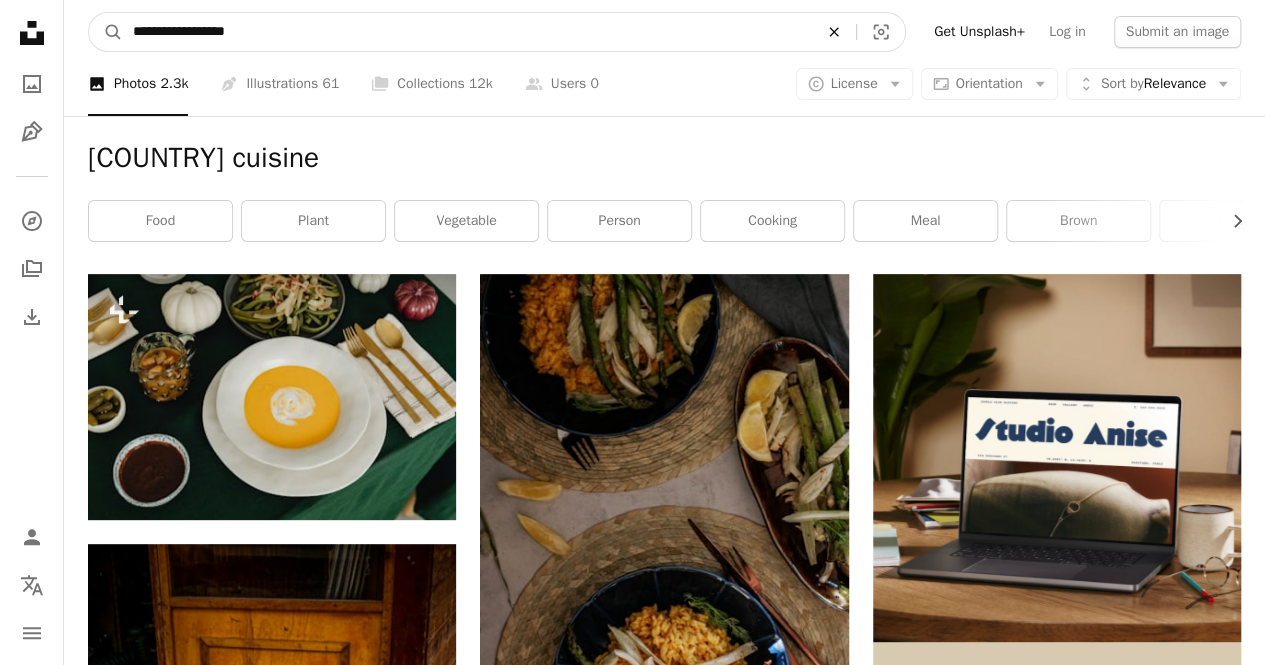click on "An X shape" 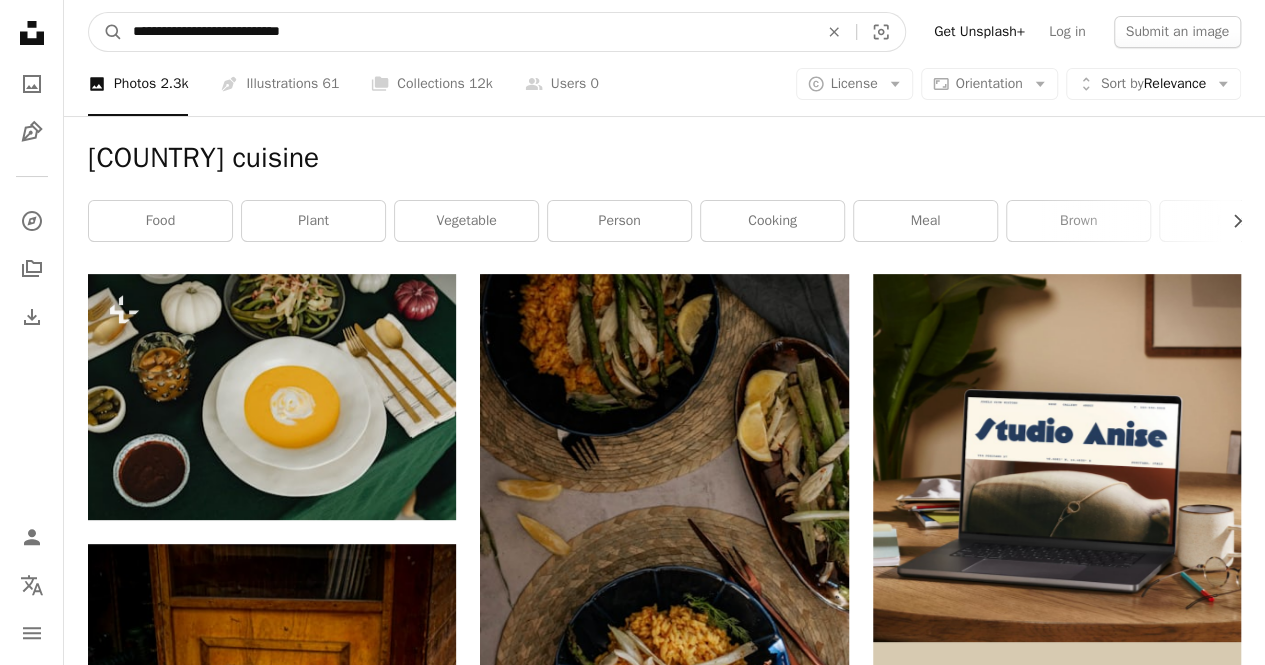 type on "**********" 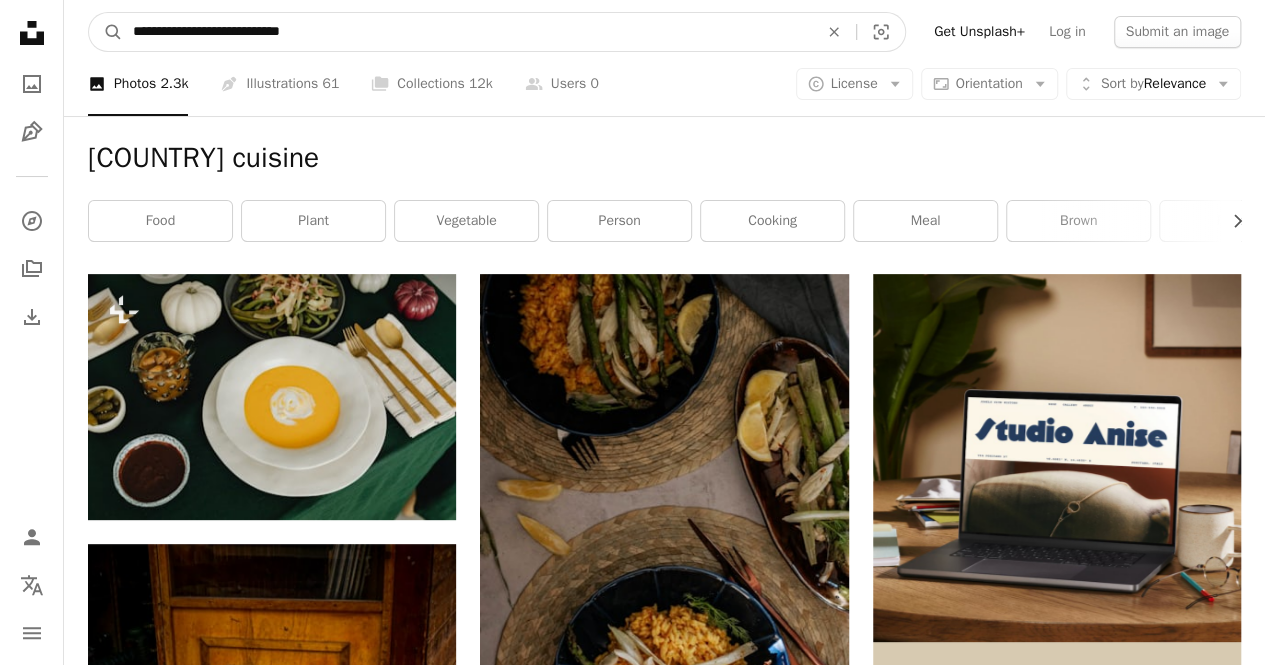 click on "A magnifying glass" at bounding box center (106, 32) 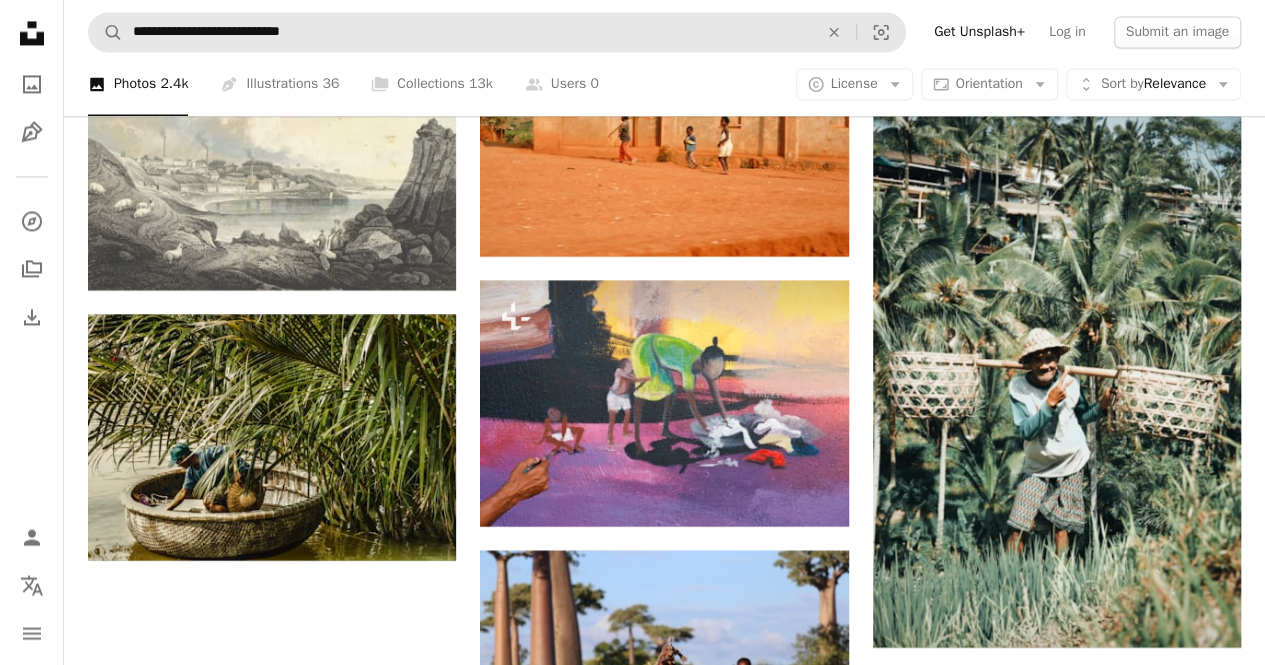 scroll, scrollTop: 1668, scrollLeft: 0, axis: vertical 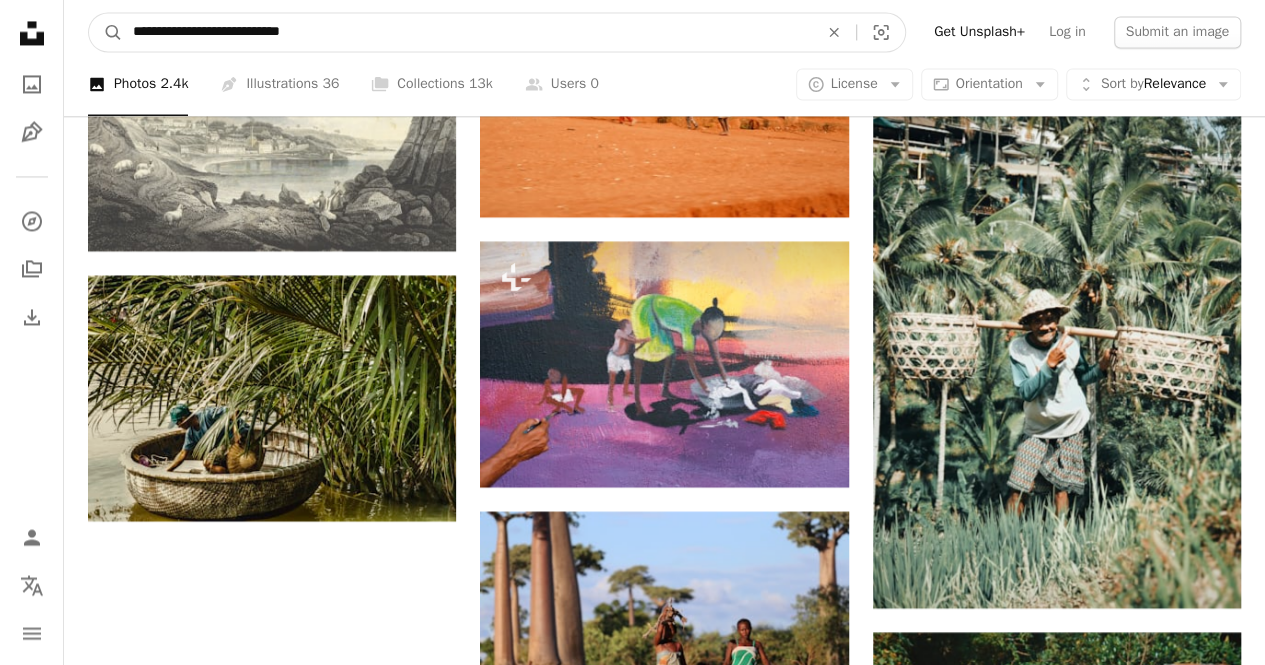 click on "**********" at bounding box center (467, 32) 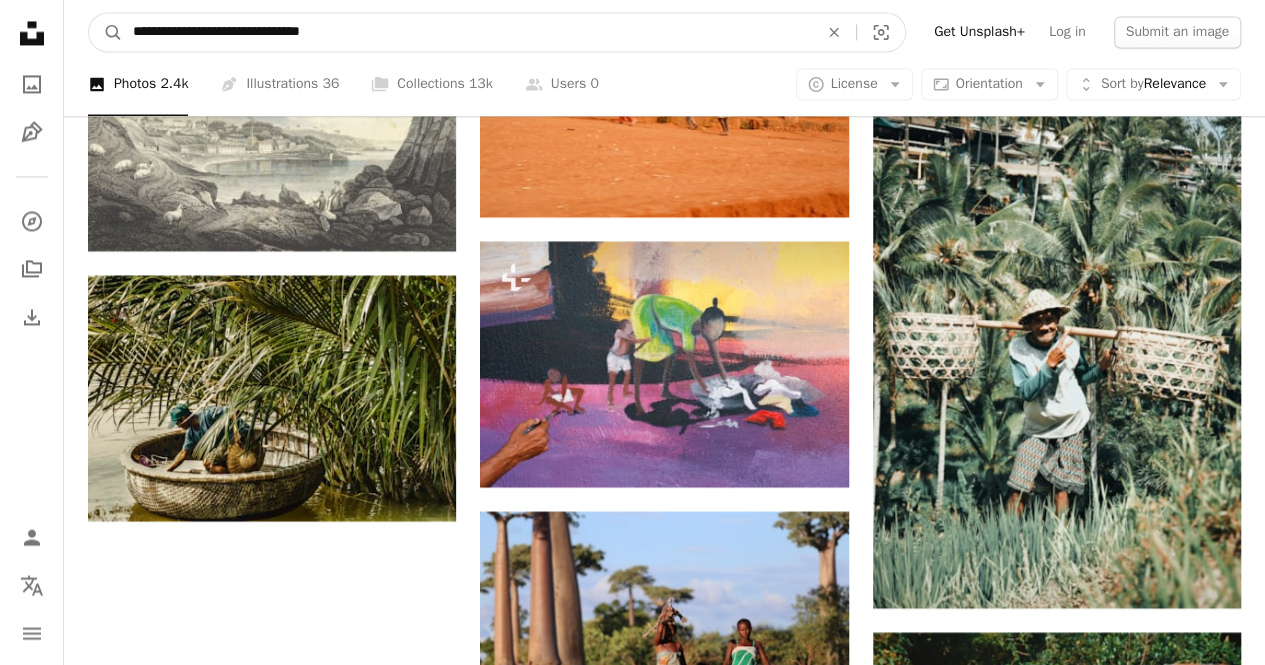 type on "**********" 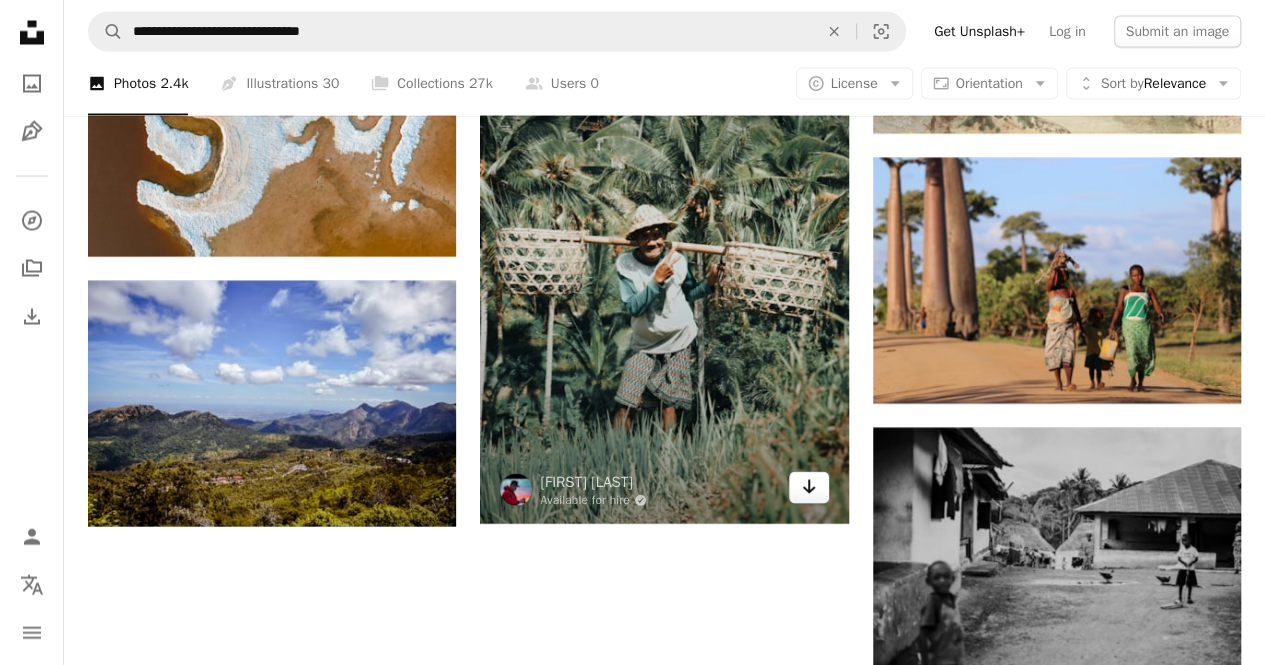 scroll, scrollTop: 1940, scrollLeft: 0, axis: vertical 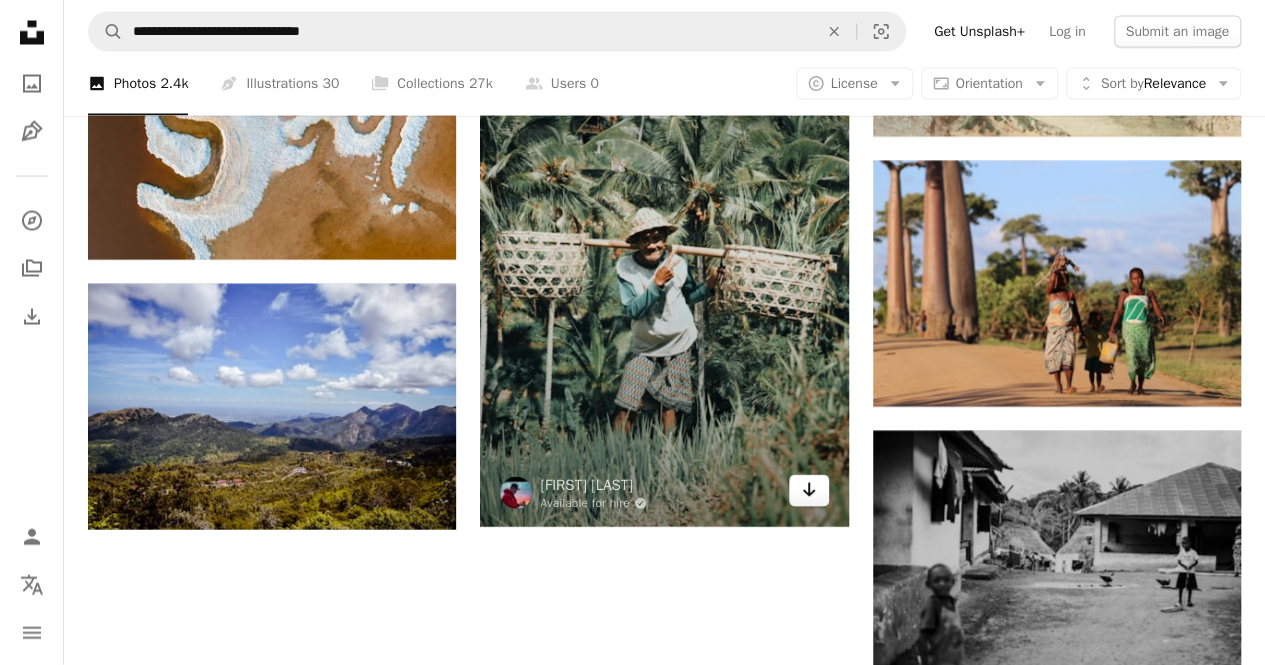 click on "Arrow pointing down" at bounding box center (809, 491) 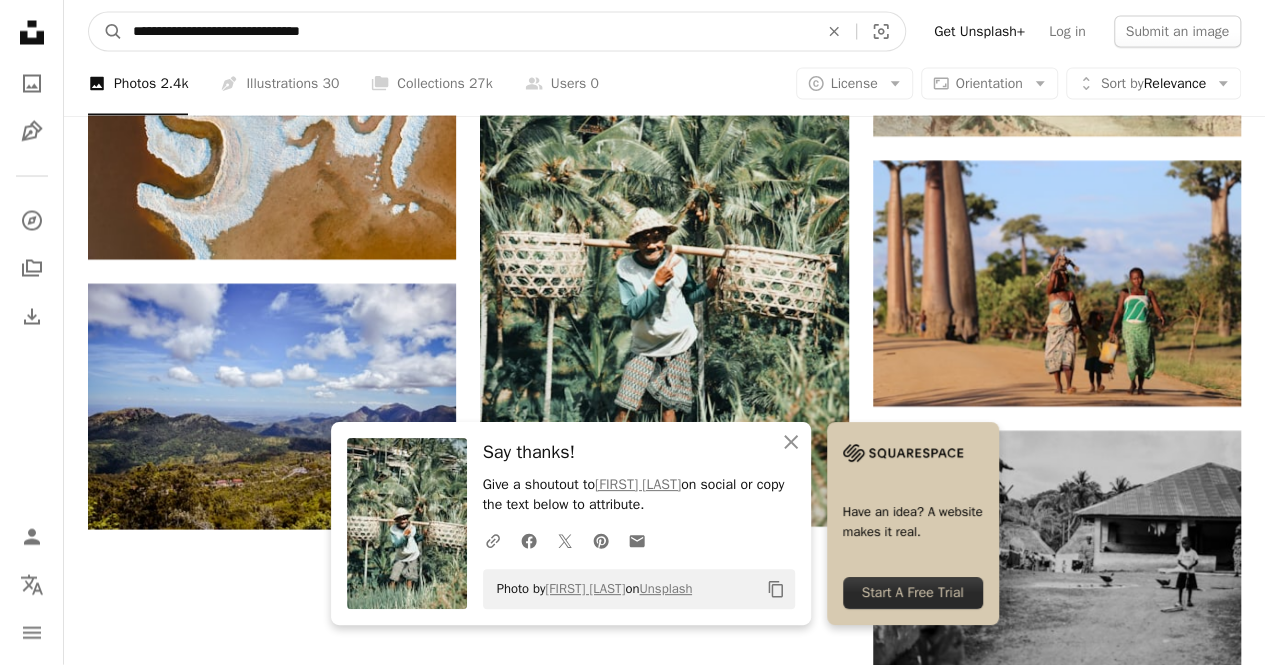 click on "**********" at bounding box center (467, 32) 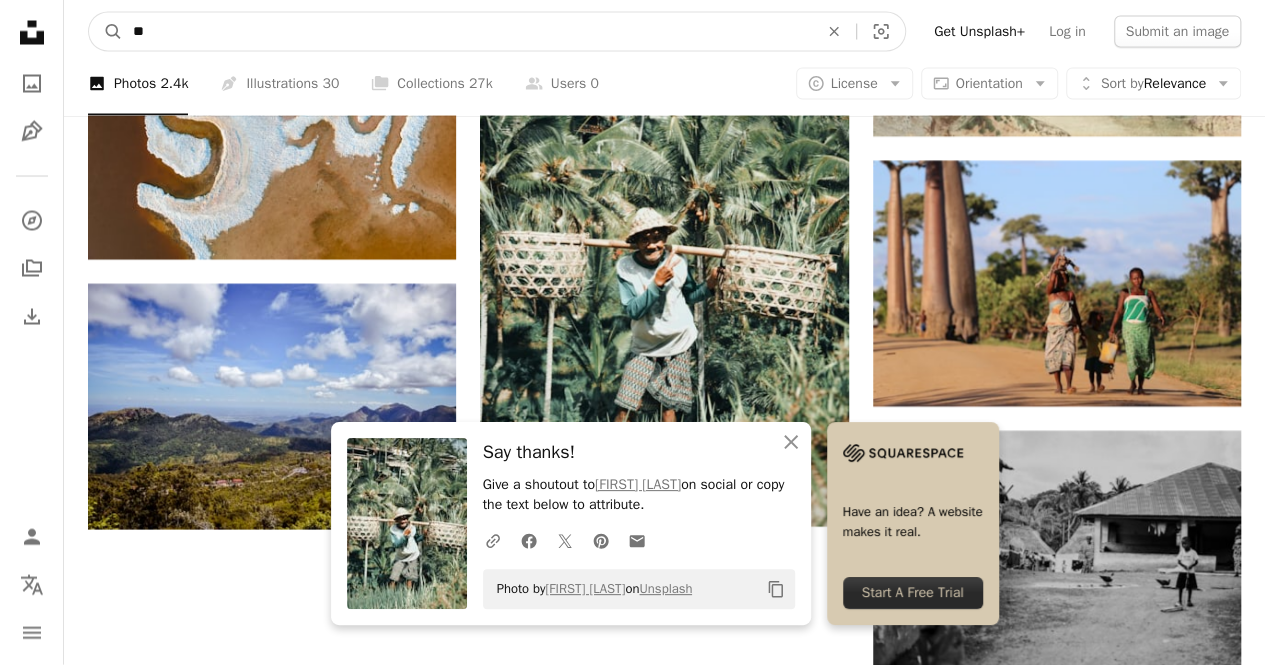 type on "*" 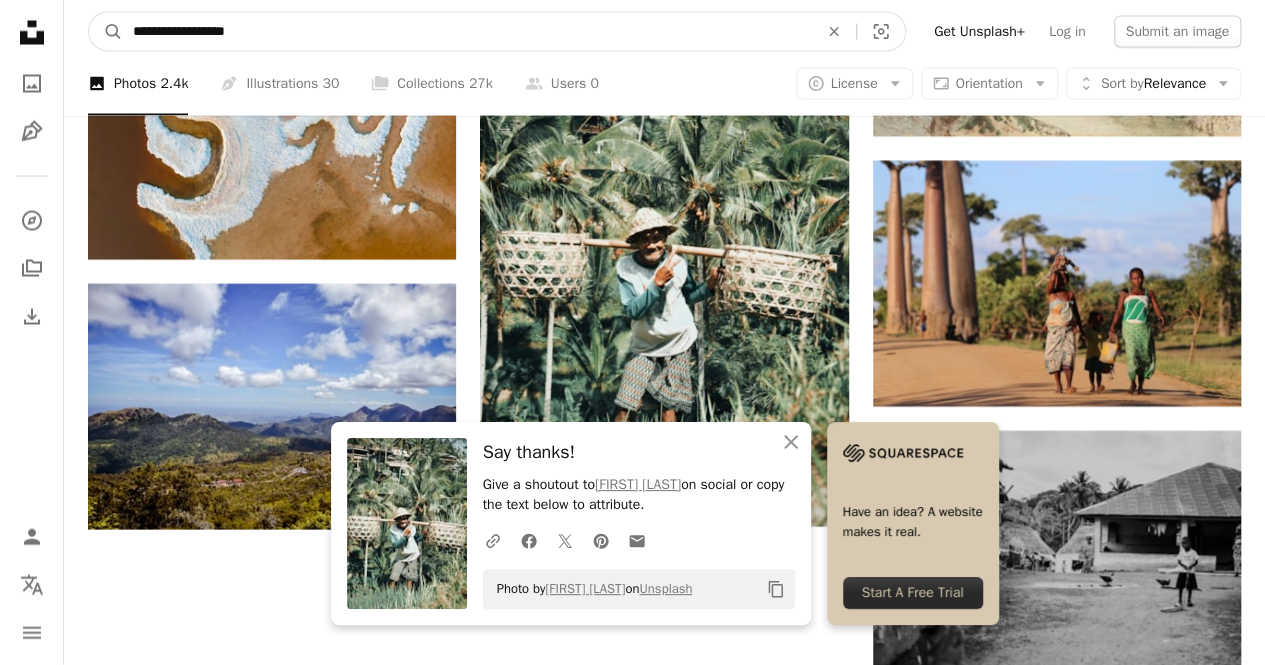 type on "**********" 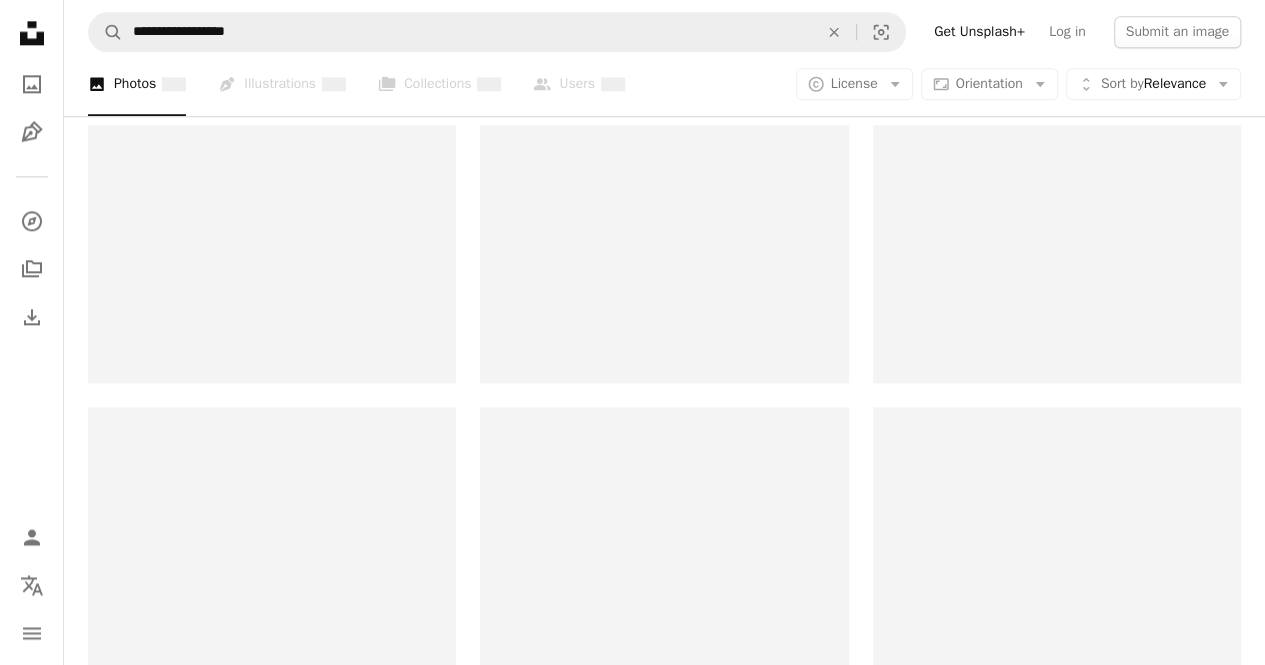 scroll, scrollTop: 0, scrollLeft: 0, axis: both 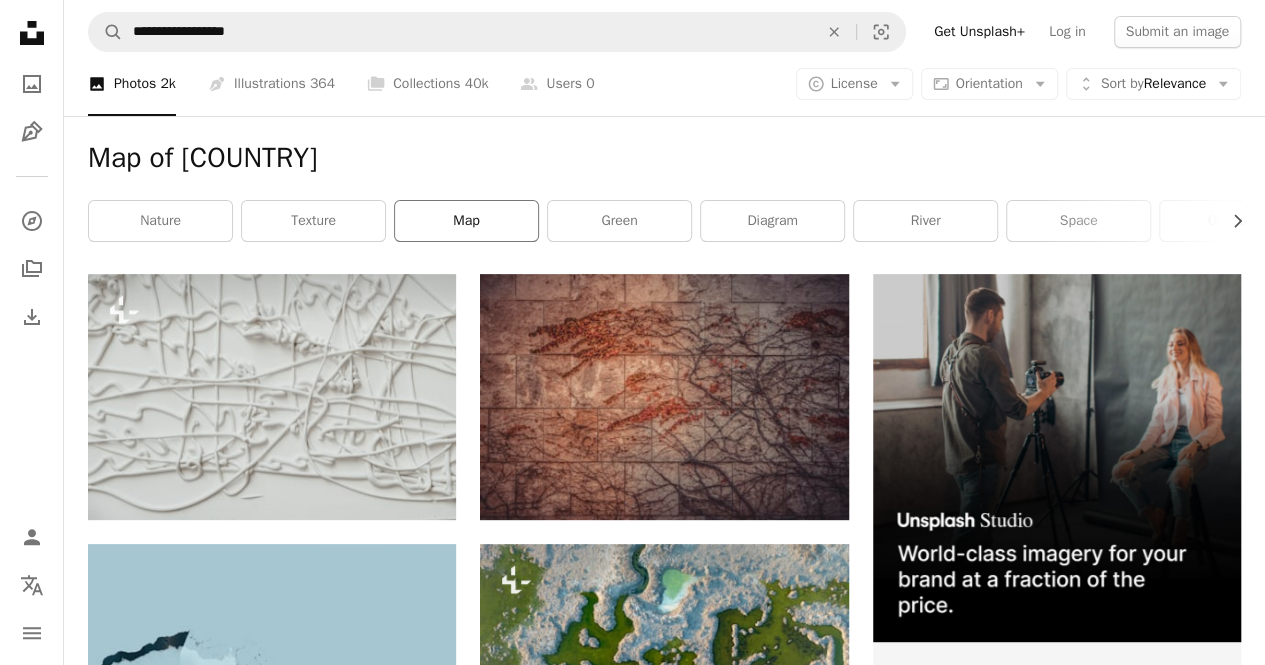 click on "map" at bounding box center (466, 221) 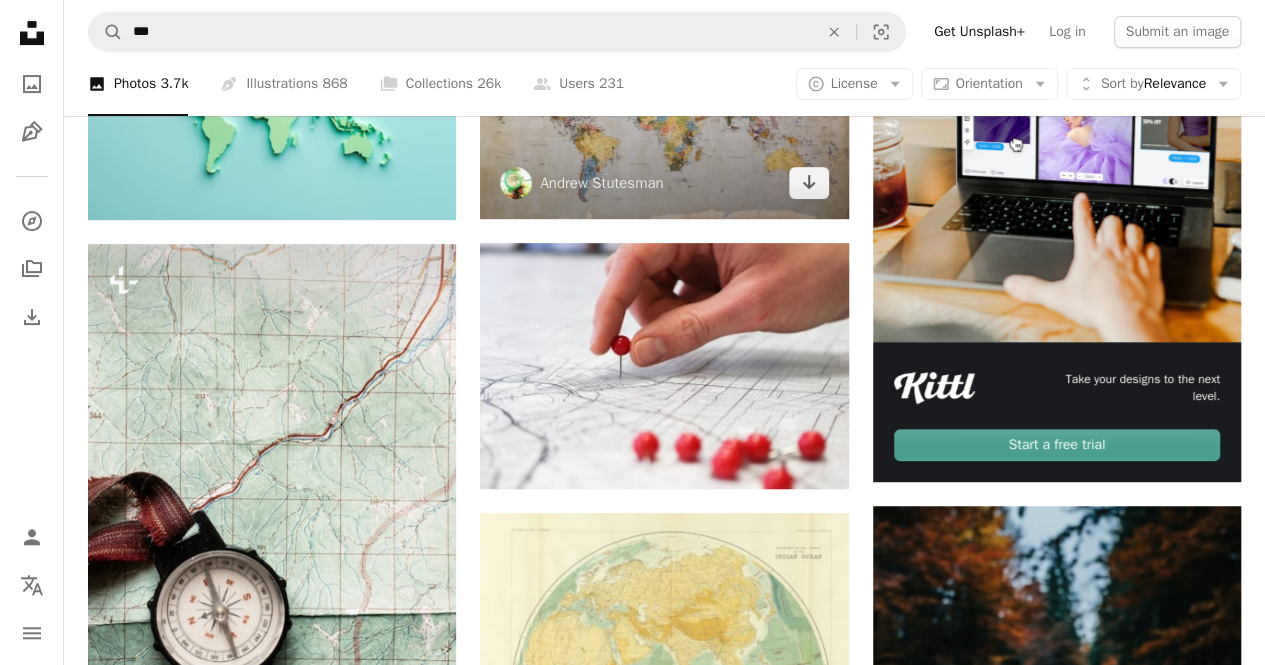 scroll, scrollTop: 0, scrollLeft: 0, axis: both 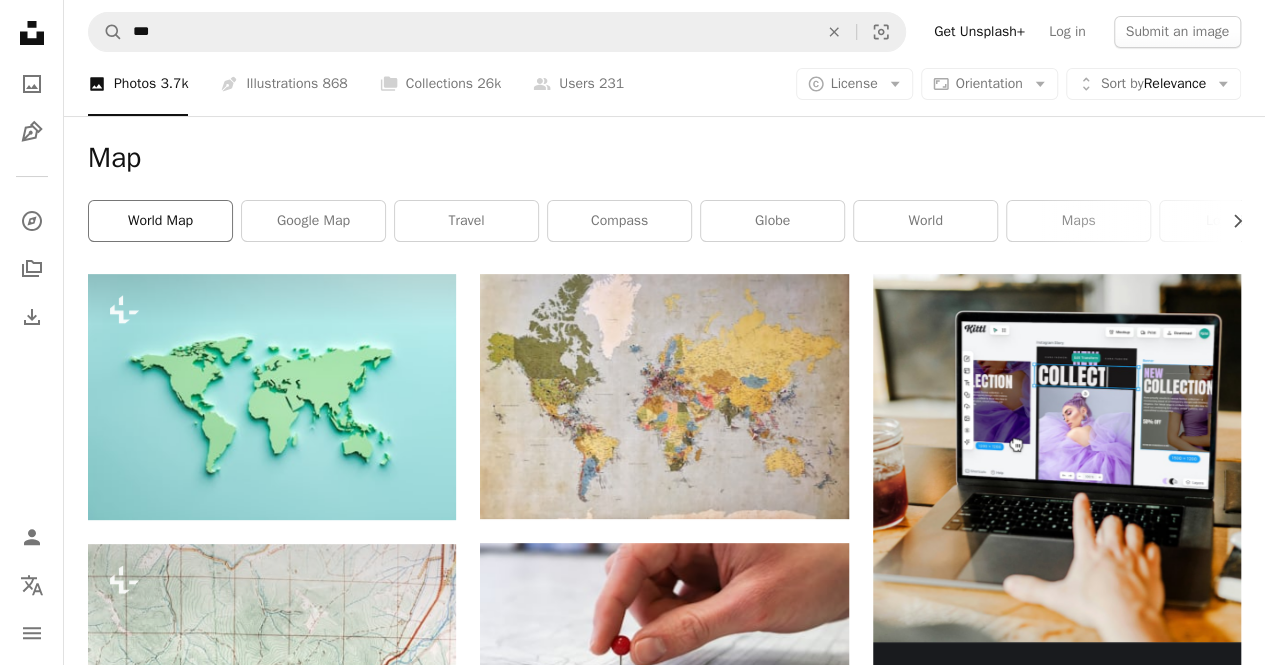 click on "world map" at bounding box center (160, 221) 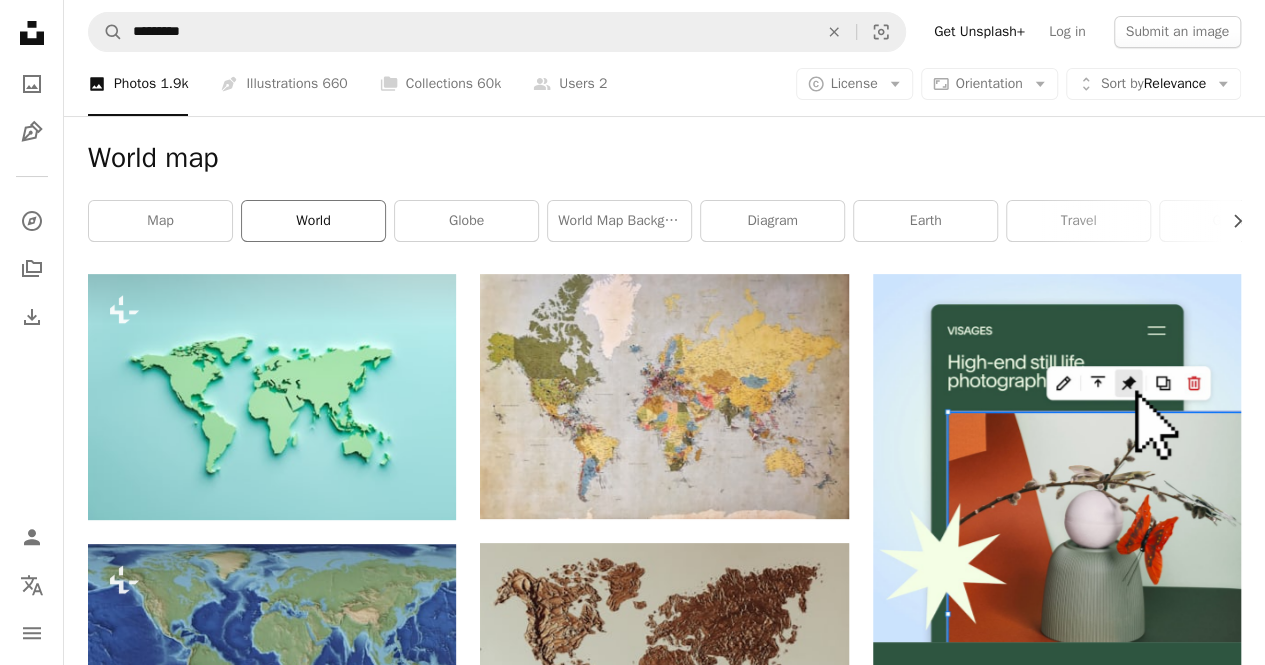 click on "world" at bounding box center (313, 221) 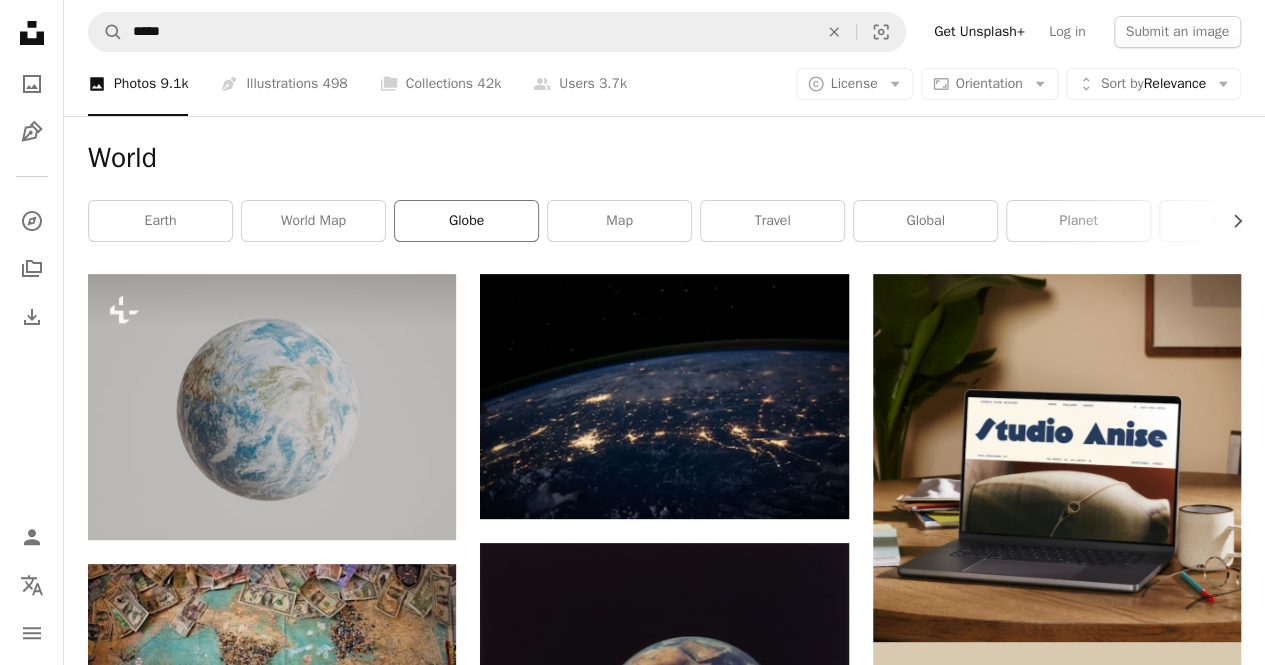 click on "globe" at bounding box center [466, 221] 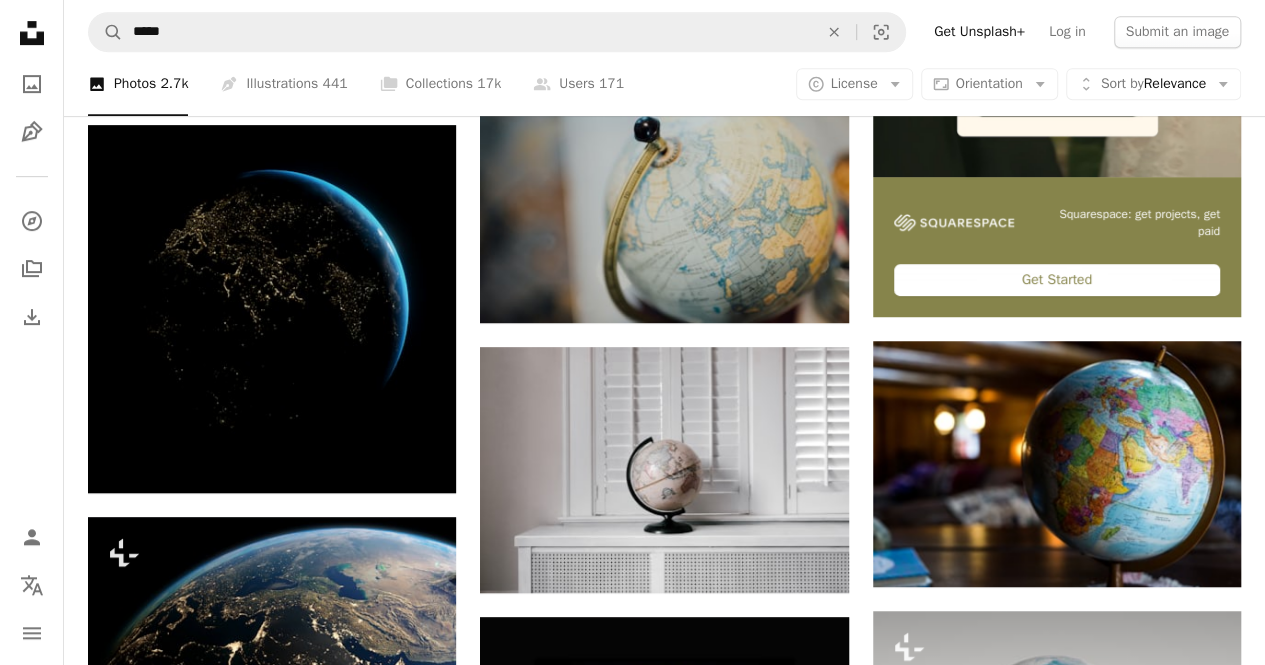 scroll, scrollTop: 0, scrollLeft: 0, axis: both 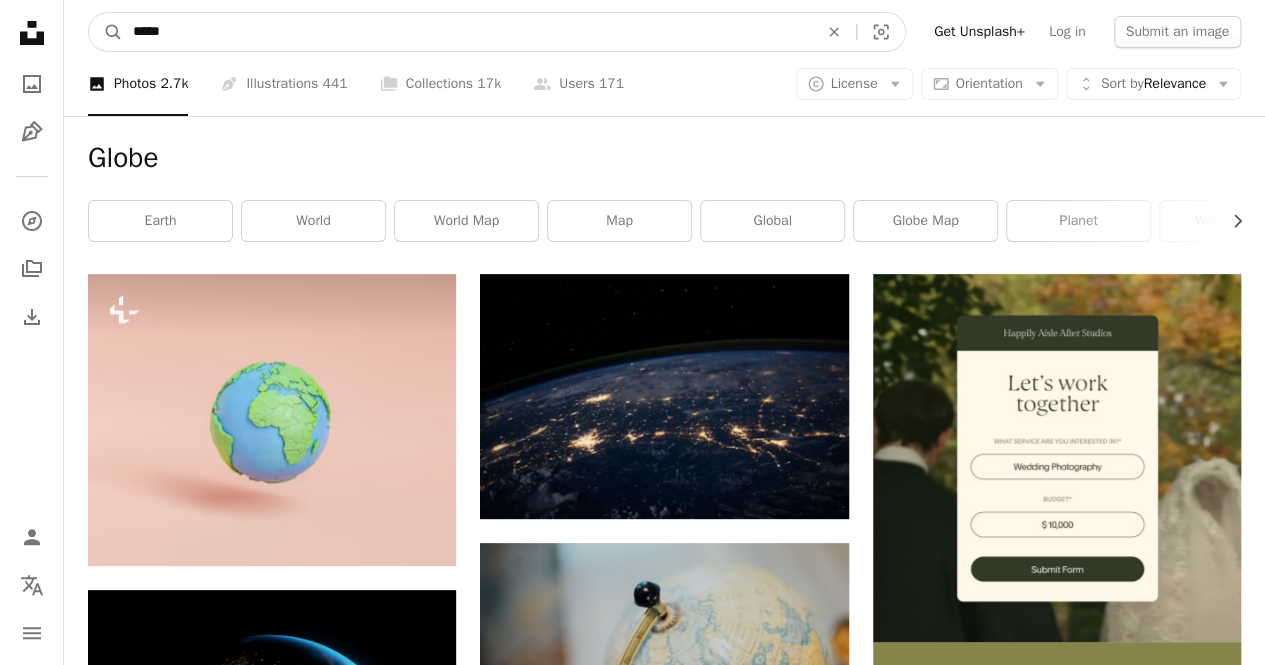 click on "*****" at bounding box center (467, 32) 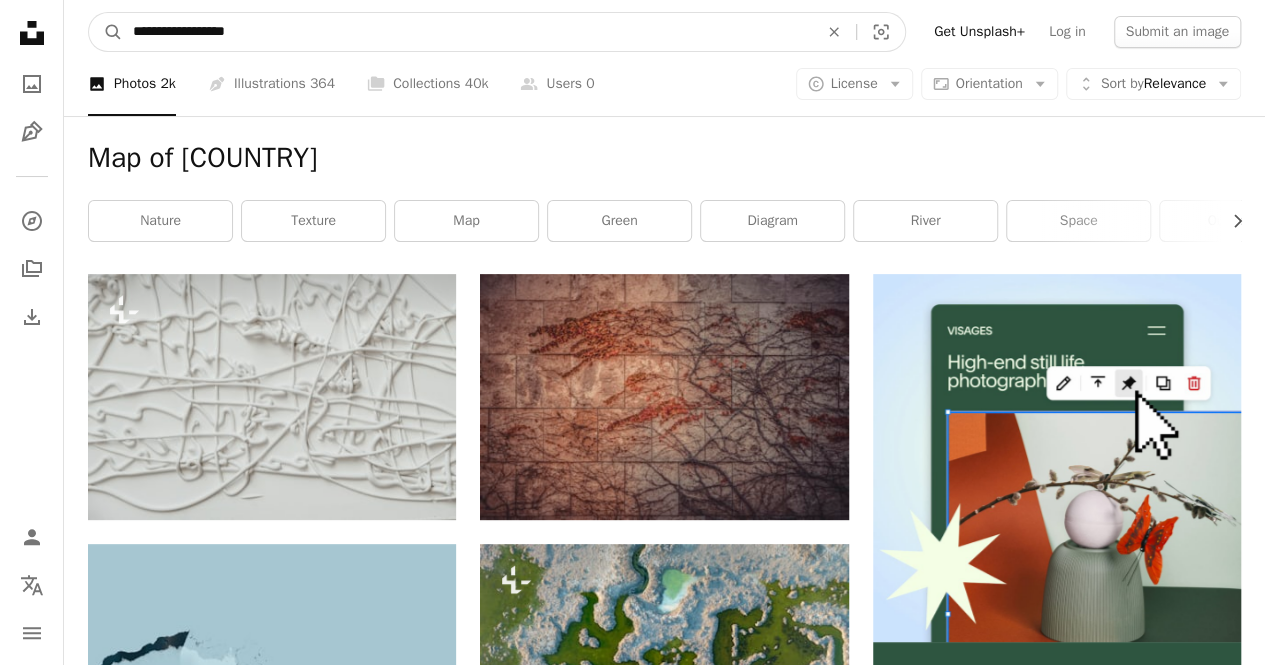 click on "**********" at bounding box center [467, 32] 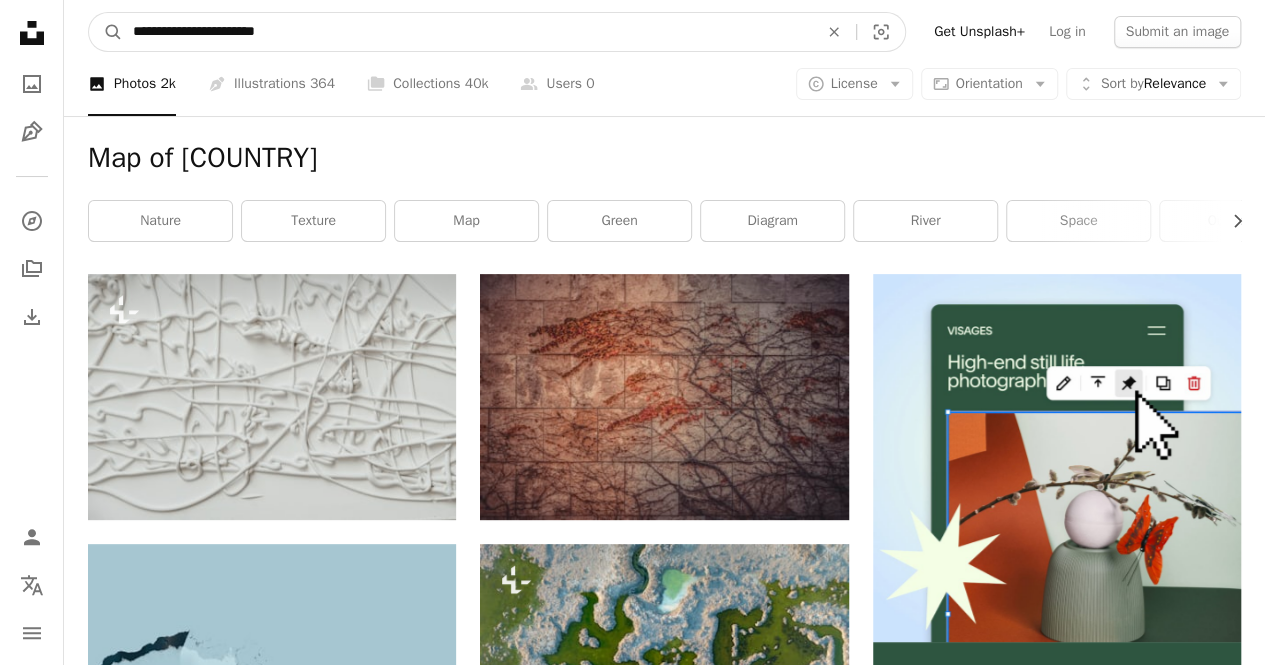 type on "**********" 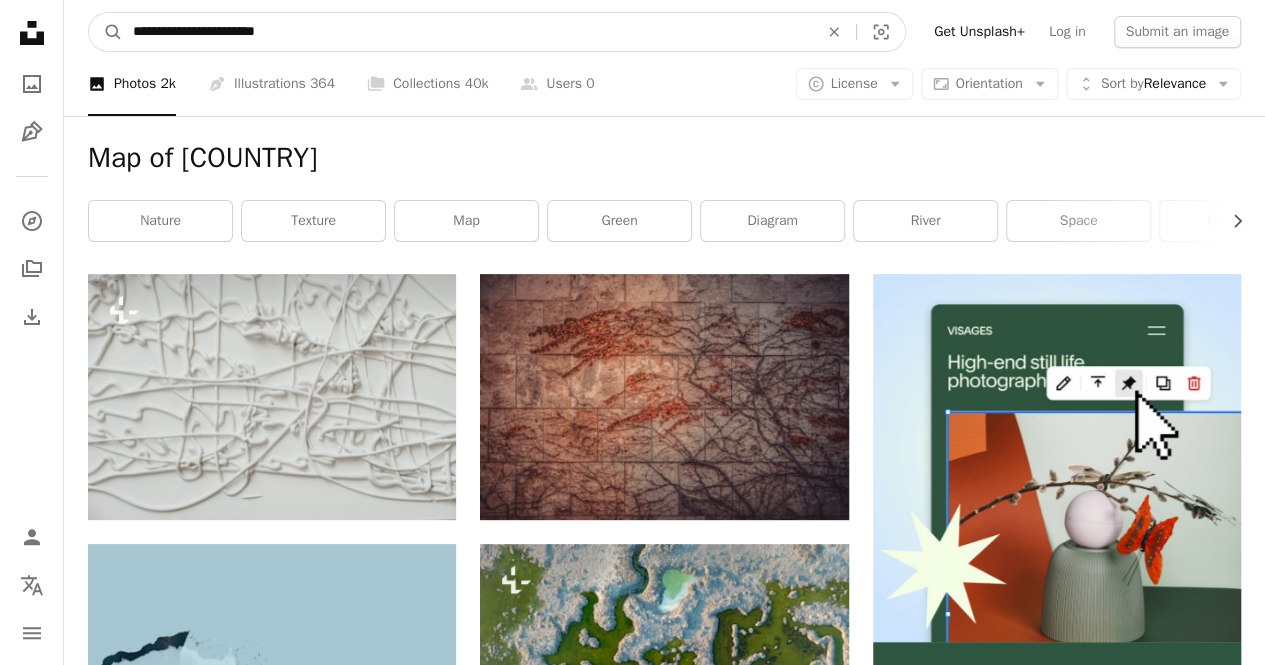 click on "A magnifying glass" at bounding box center (106, 32) 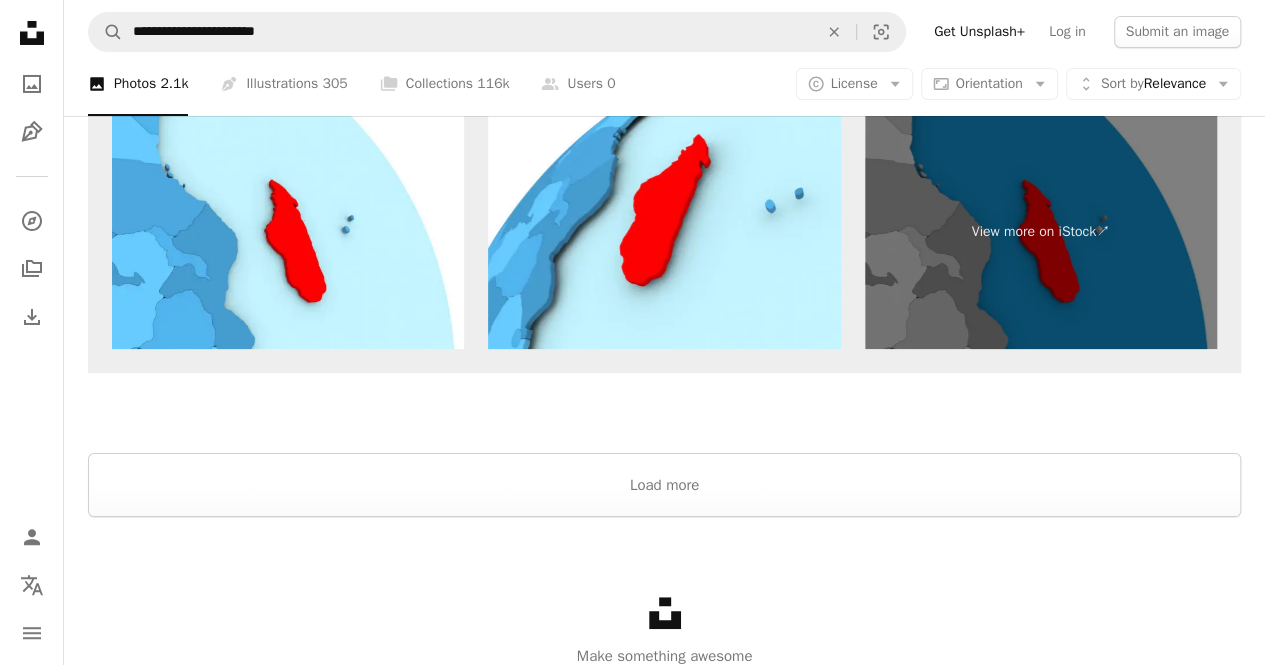 scroll, scrollTop: 3700, scrollLeft: 0, axis: vertical 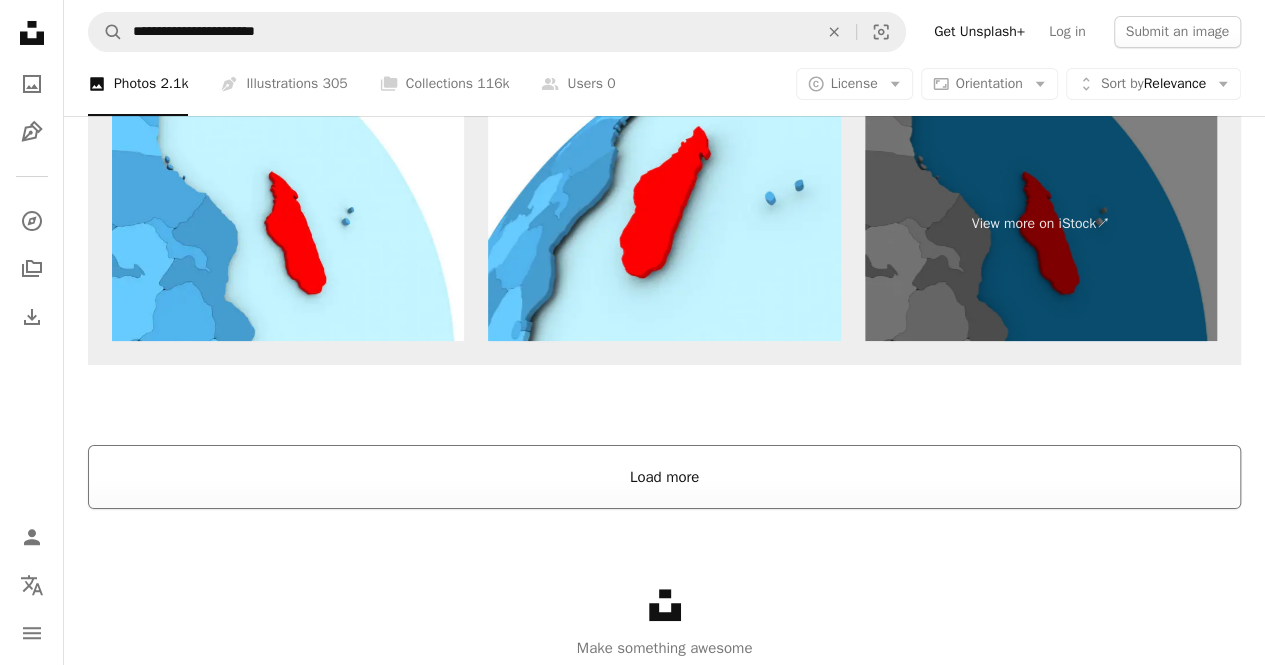 click on "Load more" at bounding box center (664, 477) 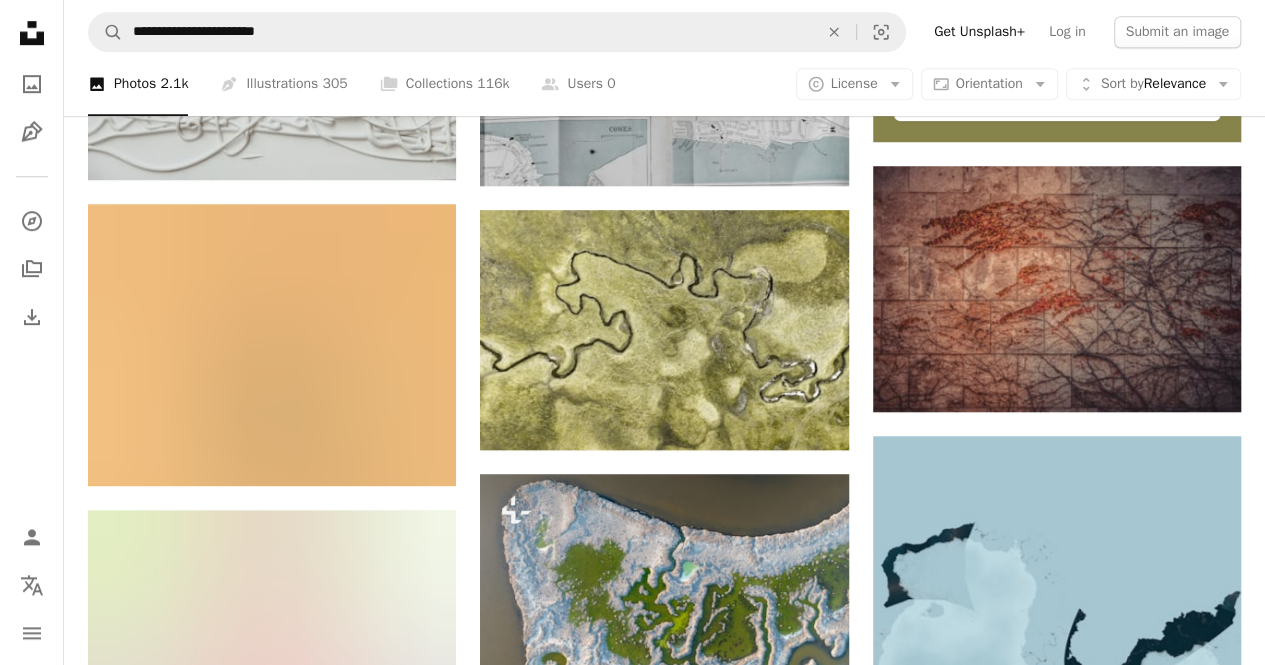 scroll, scrollTop: 0, scrollLeft: 0, axis: both 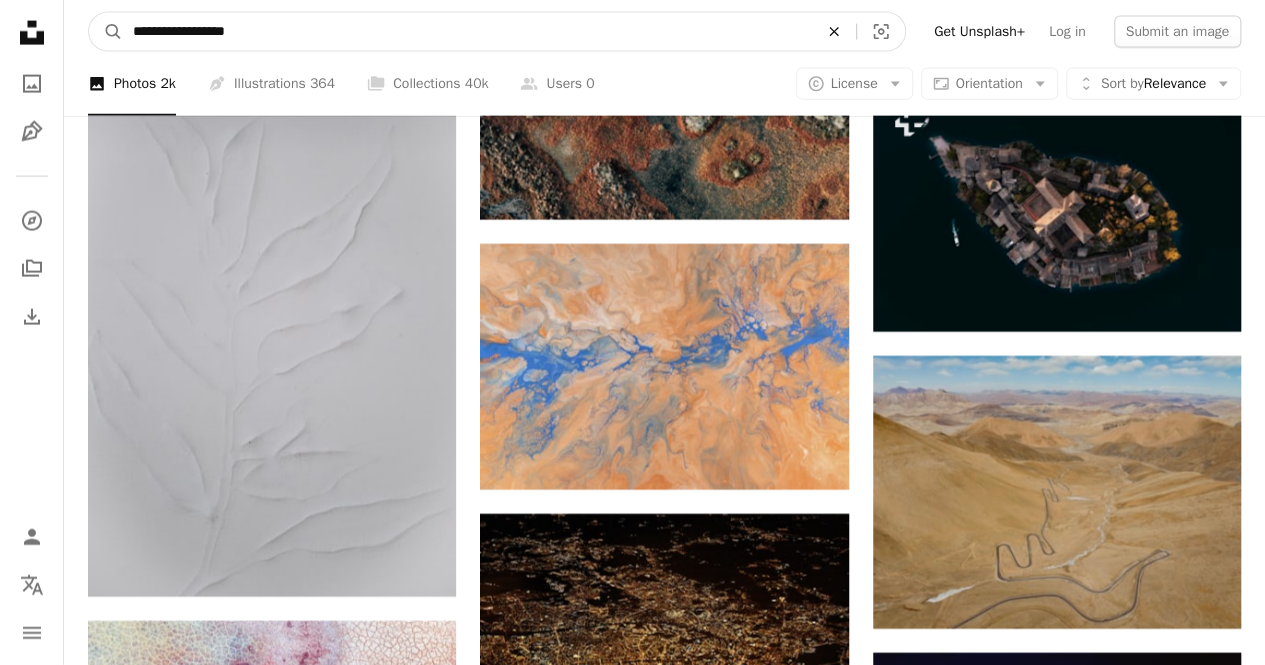 click on "An X shape" 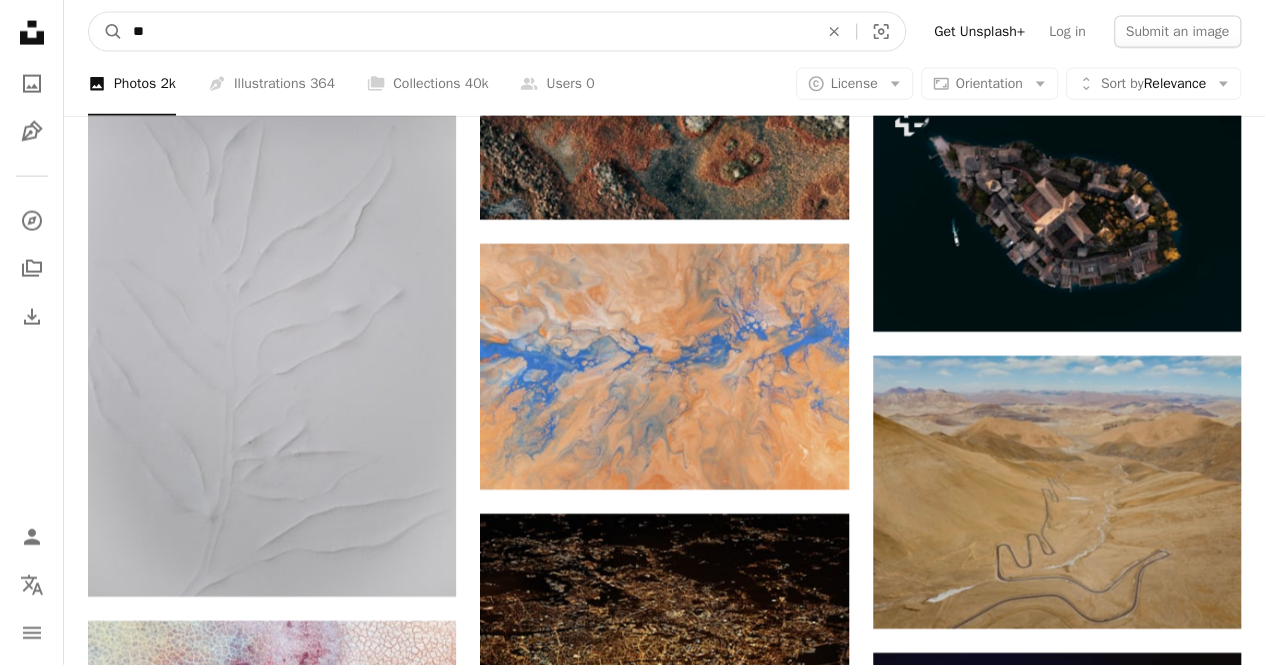 type on "*" 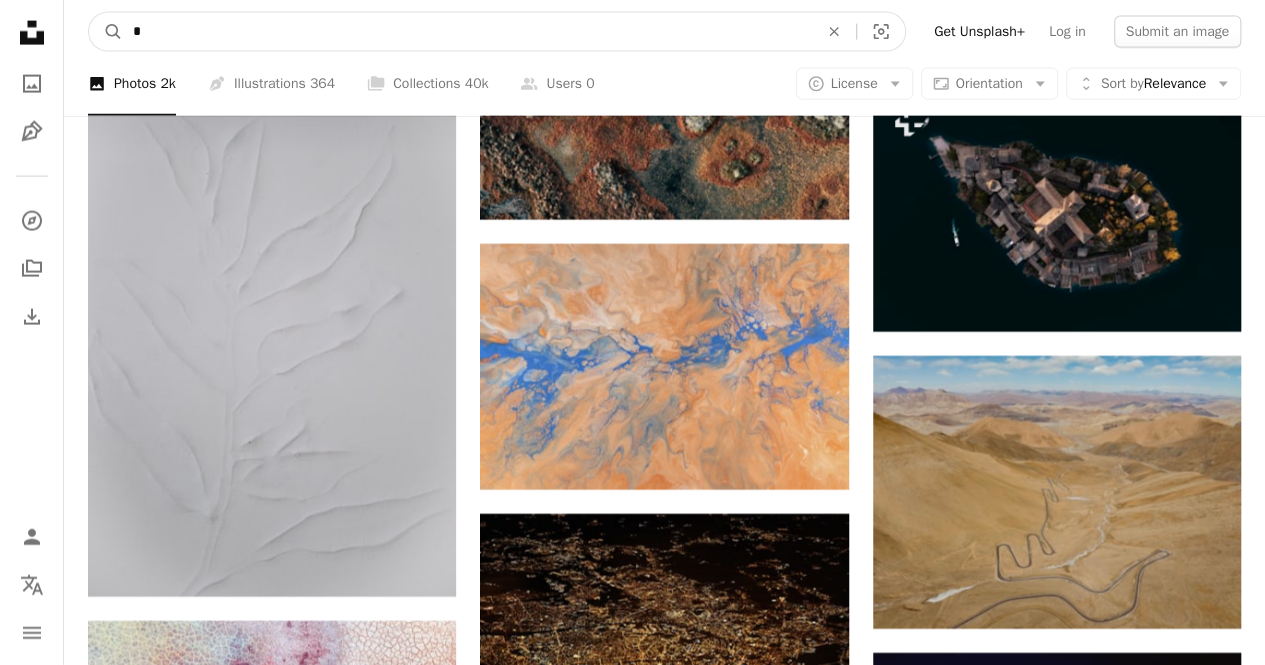 type 